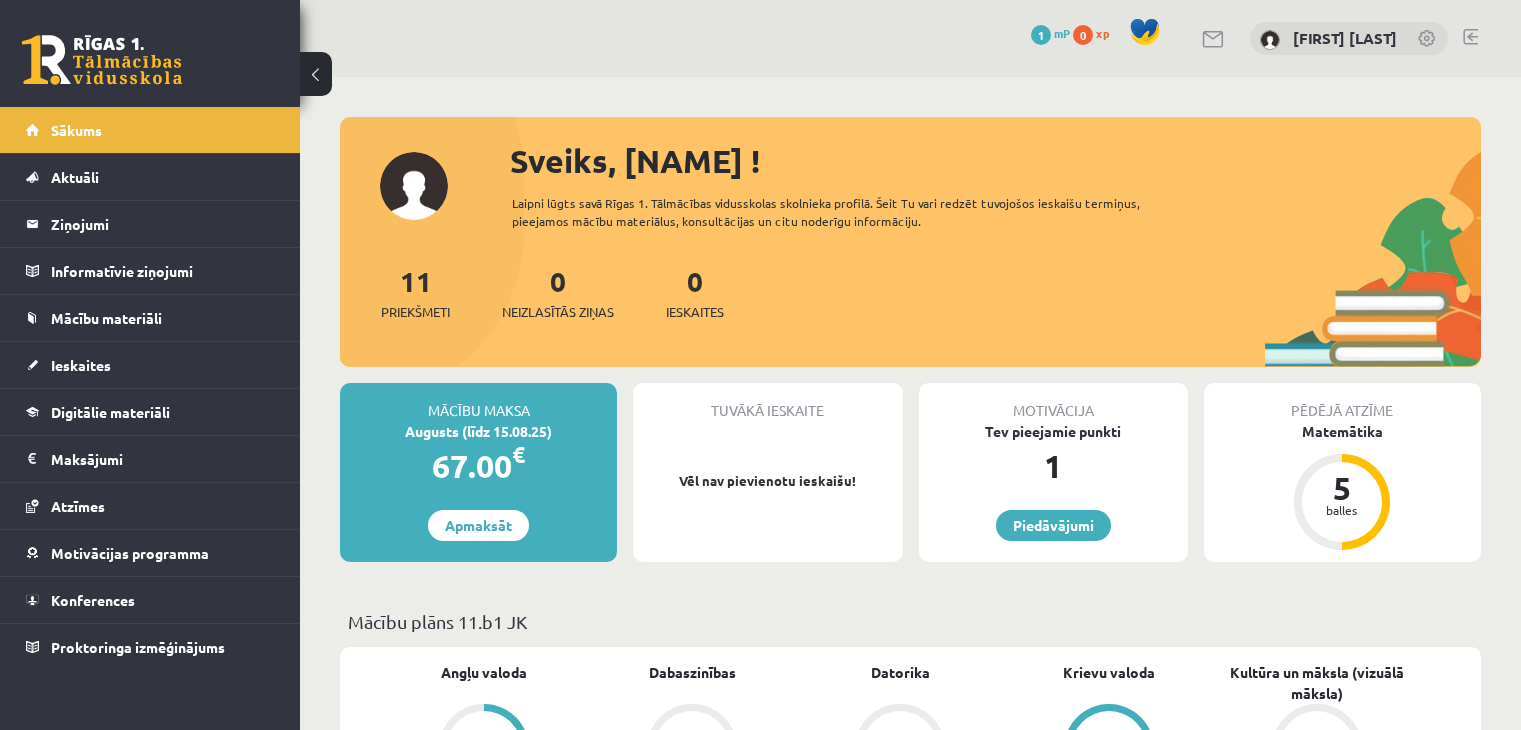 scroll, scrollTop: 0, scrollLeft: 0, axis: both 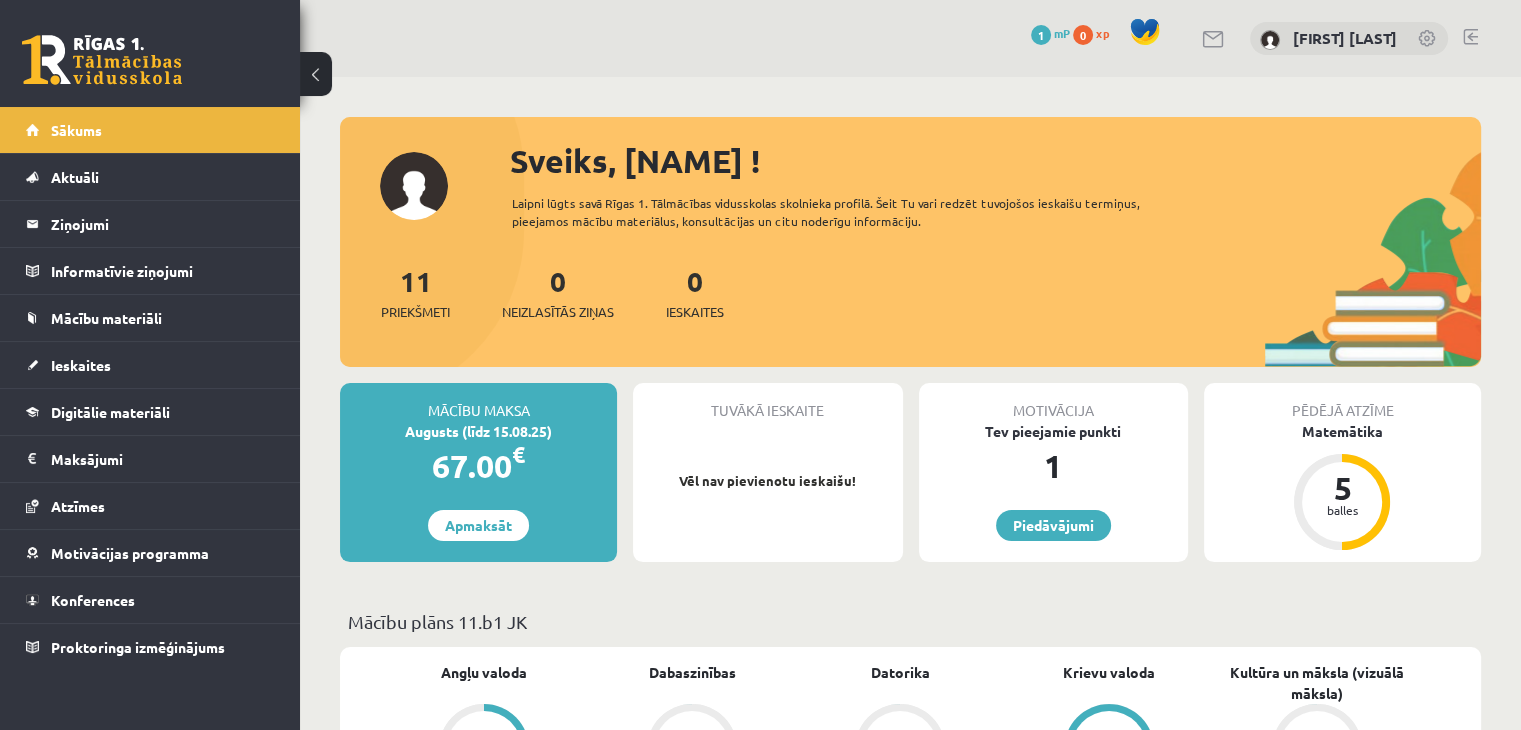 click on "67.00
€" at bounding box center (478, 466) 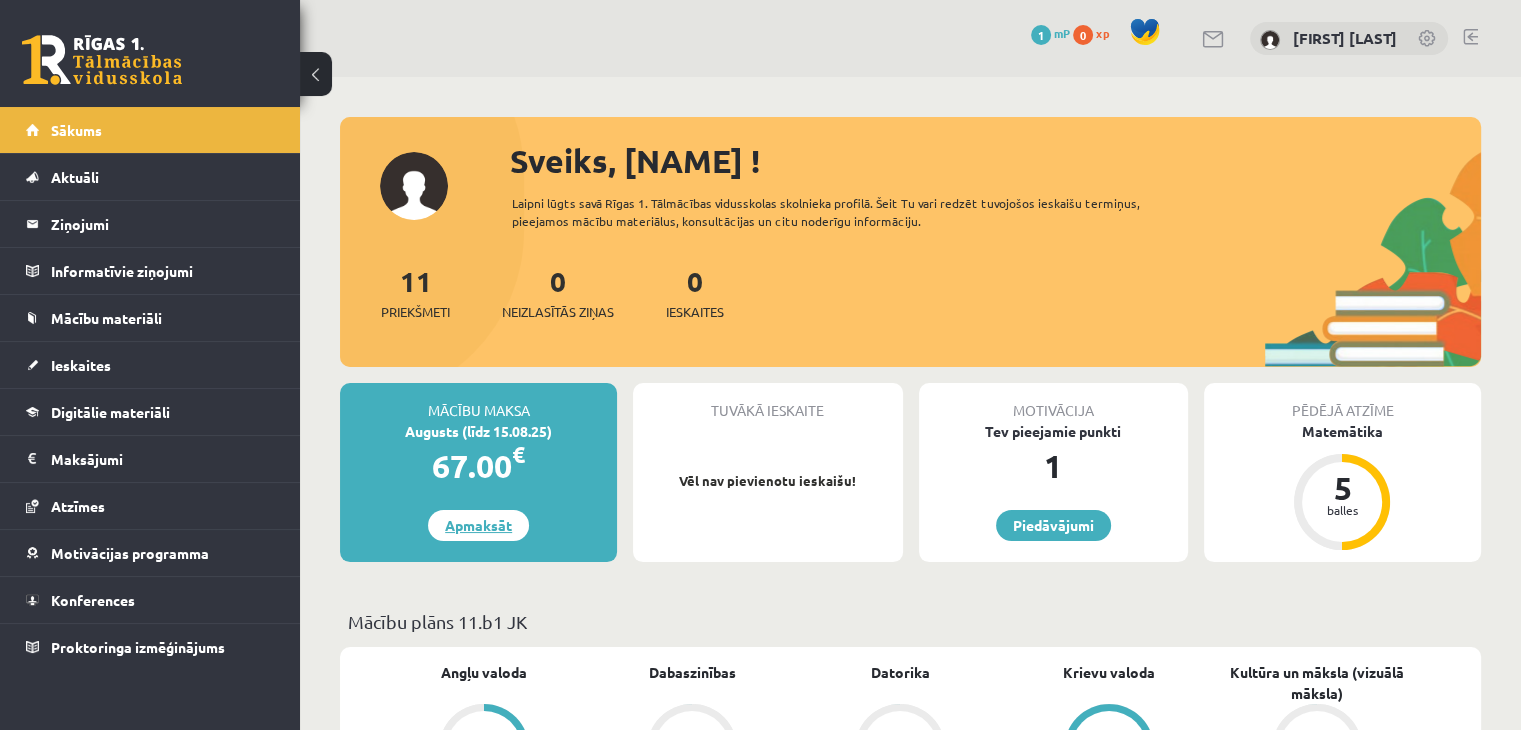 click on "Apmaksāt" at bounding box center (478, 525) 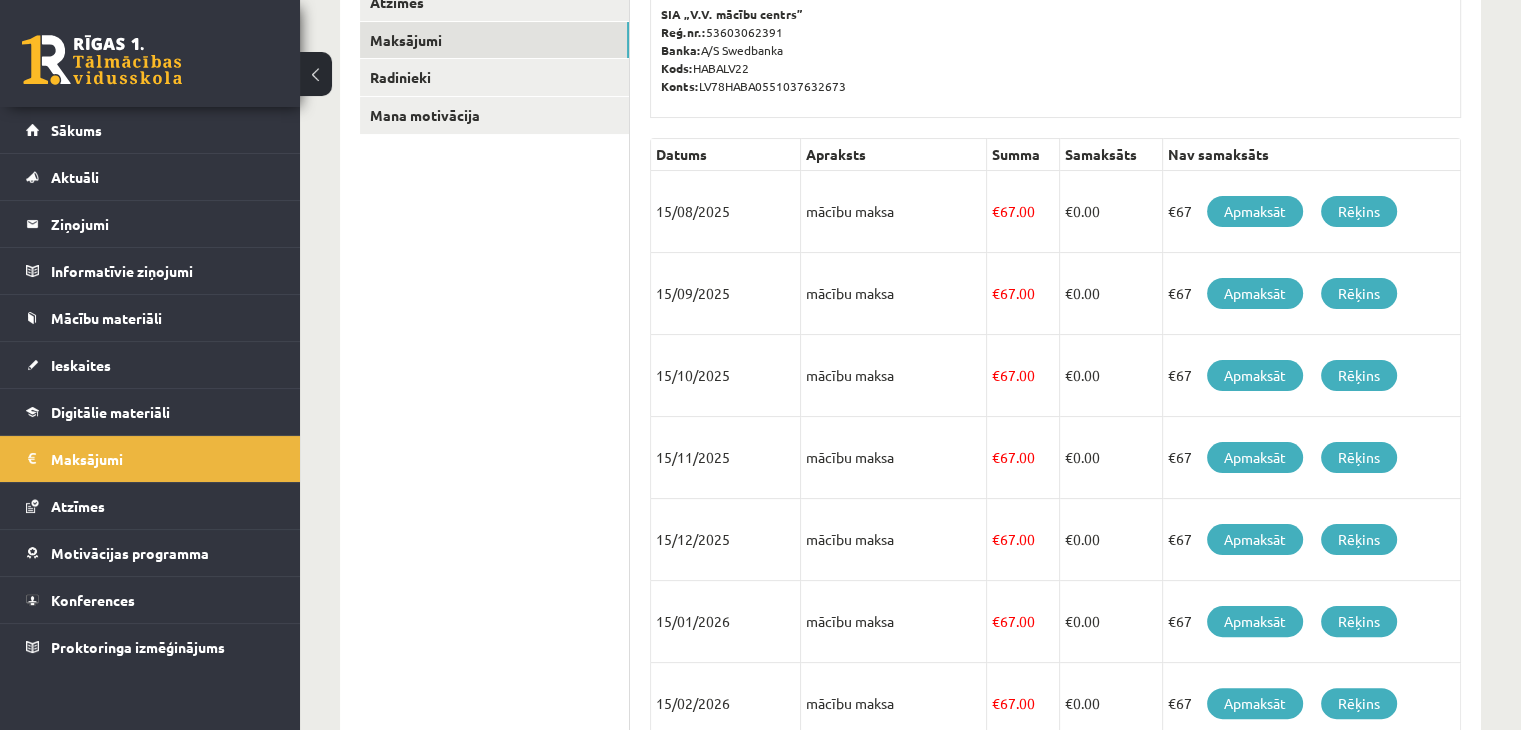scroll, scrollTop: 135, scrollLeft: 0, axis: vertical 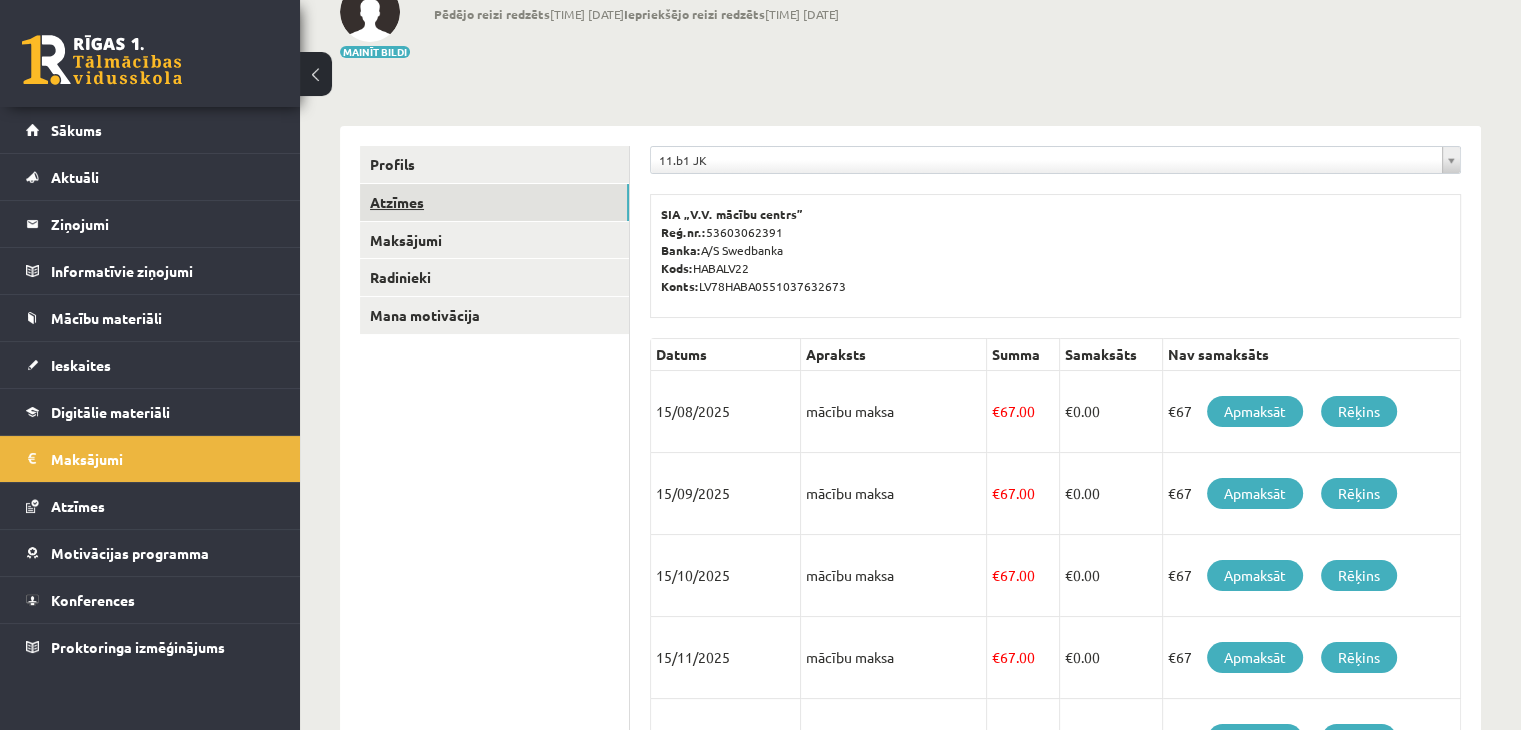 click on "Atzīmes" at bounding box center [494, 202] 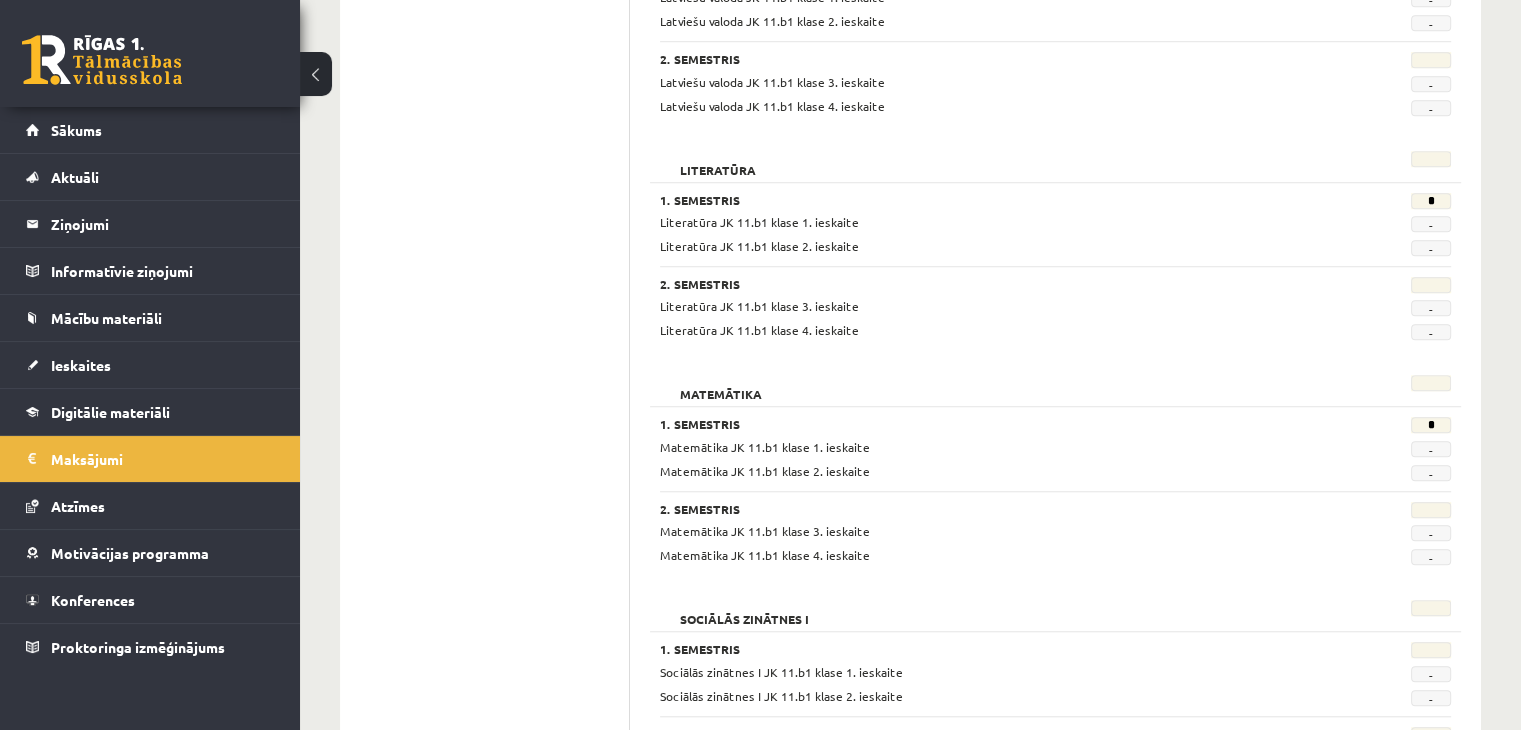 scroll, scrollTop: 1535, scrollLeft: 0, axis: vertical 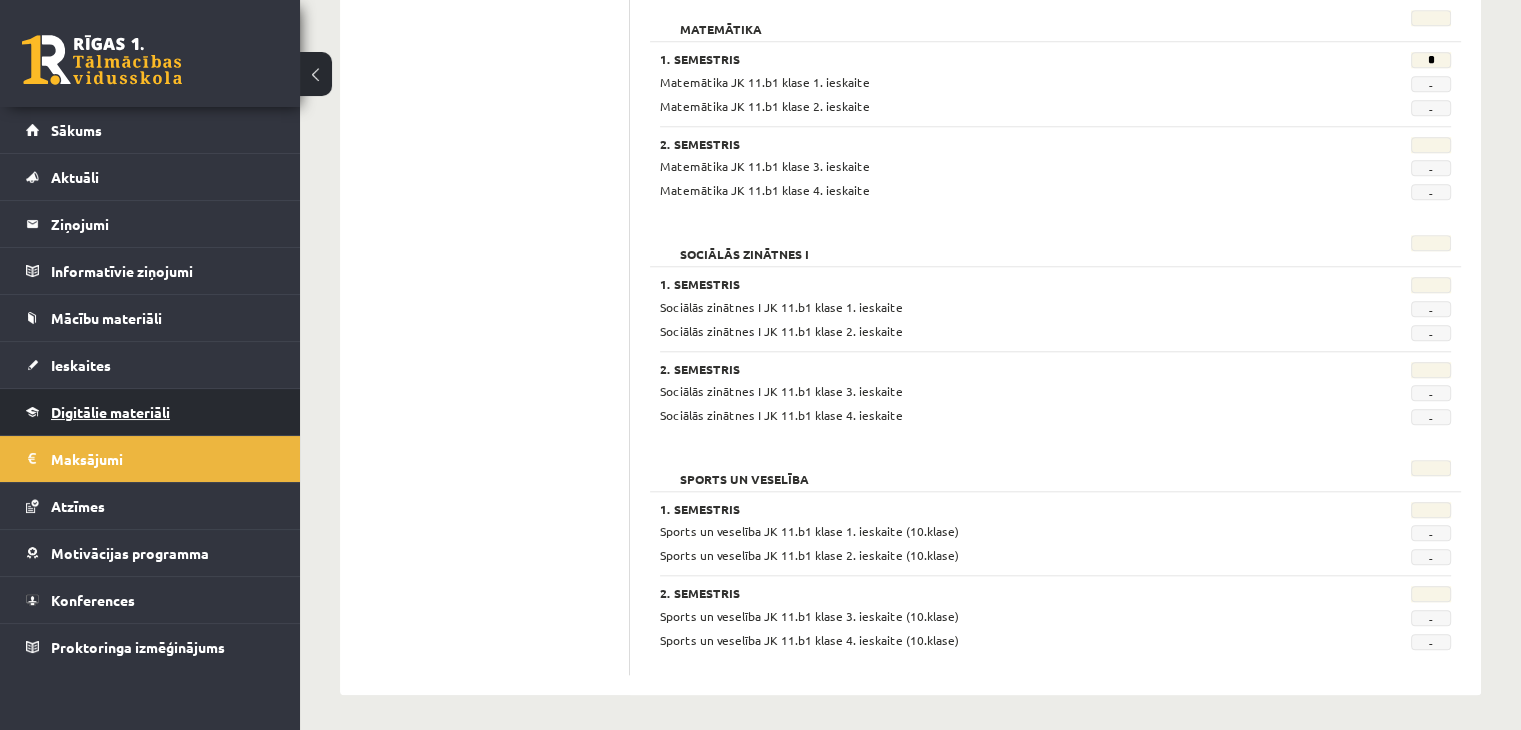 click on "Digitālie materiāli" at bounding box center (150, 412) 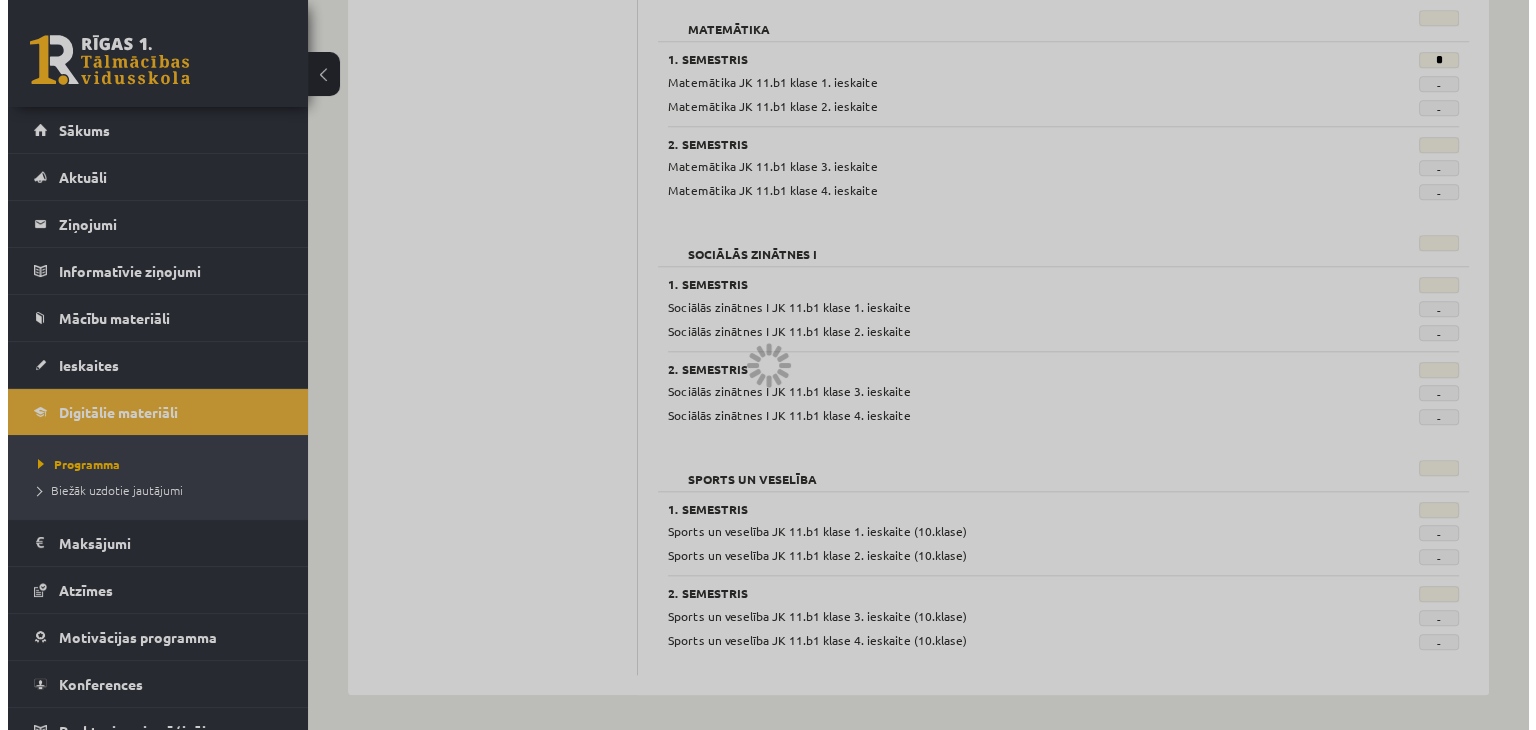 scroll, scrollTop: 0, scrollLeft: 0, axis: both 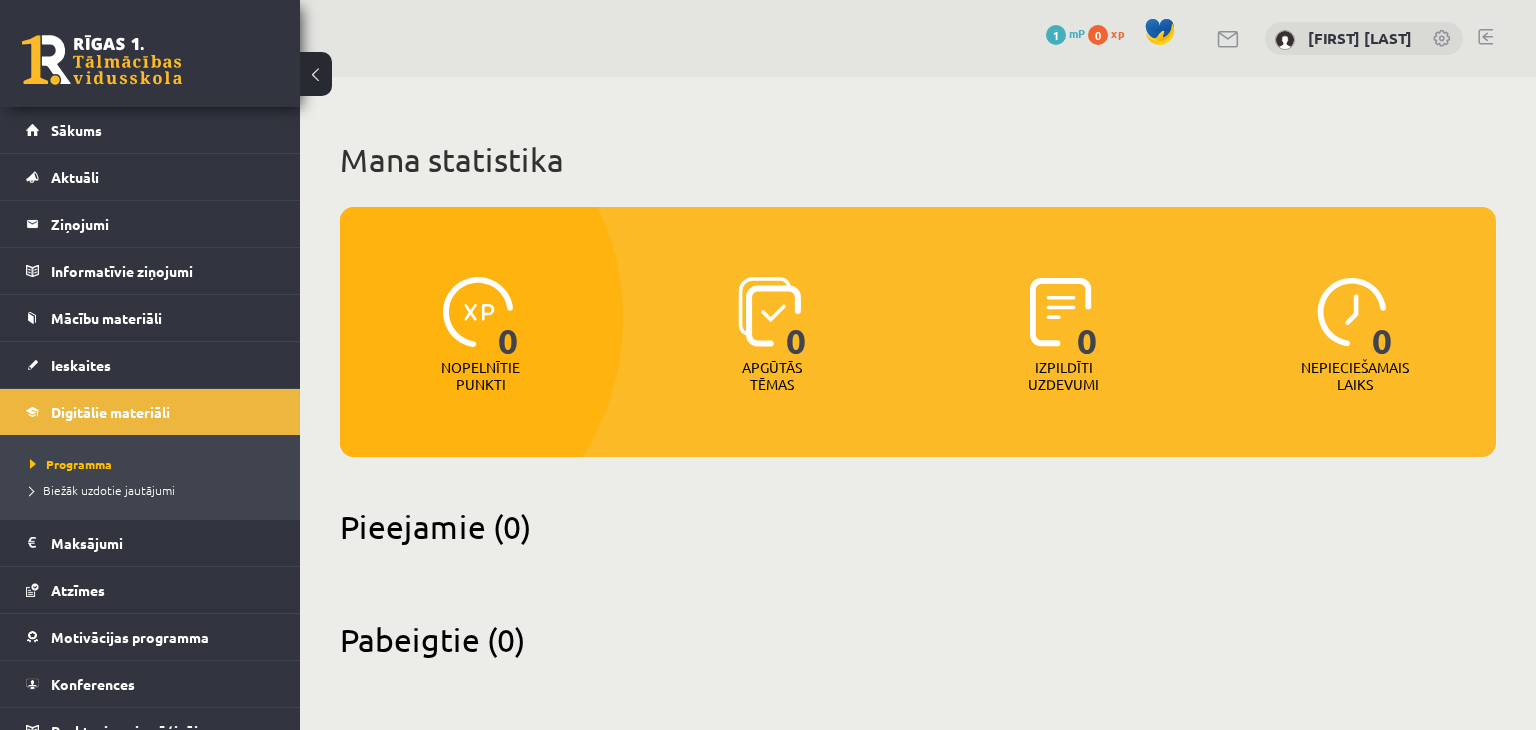 click on "Mana statistika 0 Nopelnītie punkti 0 Apgūtās tēmas 0 Izpildīti uzdevumi 0 Nepieciešamais laiks Pieejamie (0) Pabeigtie (0)" at bounding box center [918, 400] 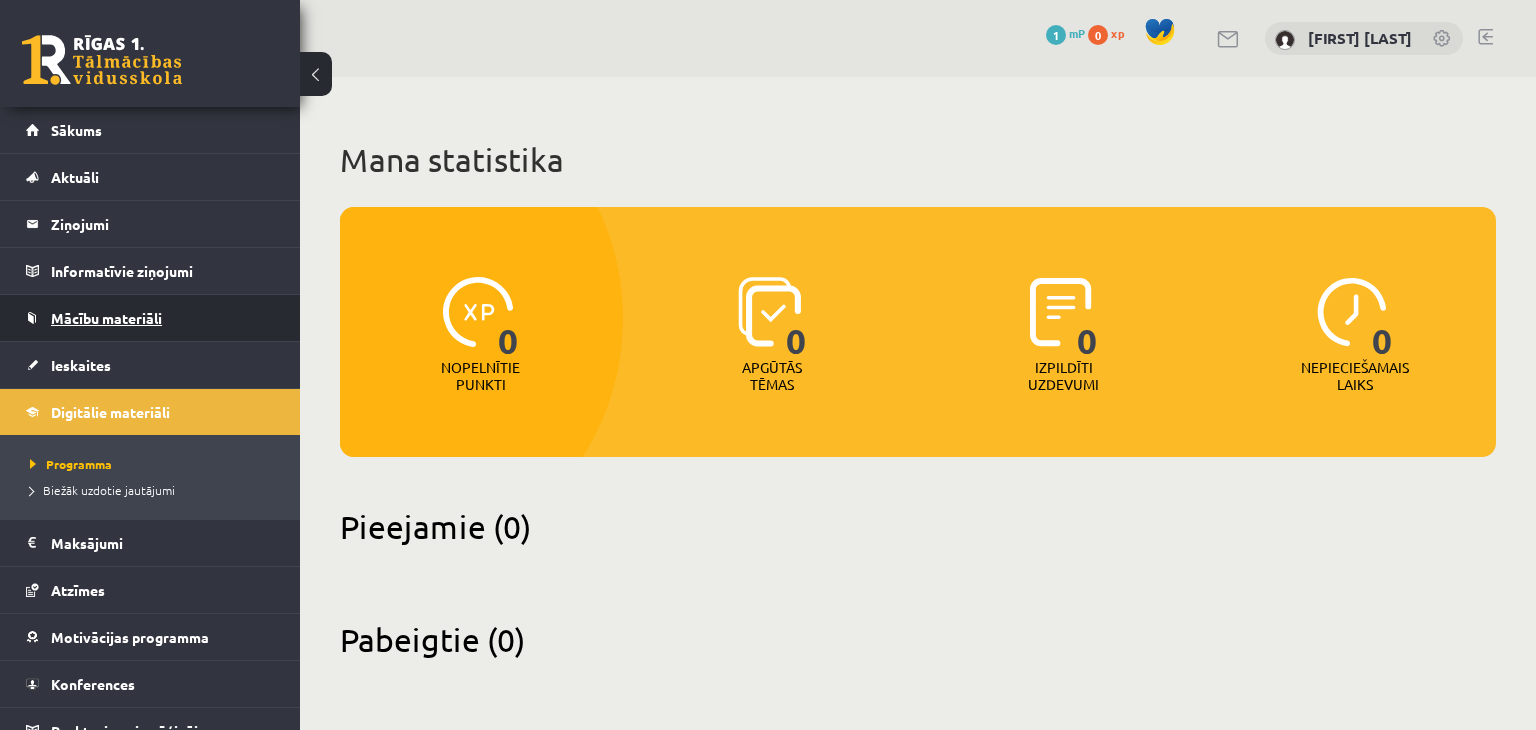 click on "Mācību materiāli" at bounding box center [106, 318] 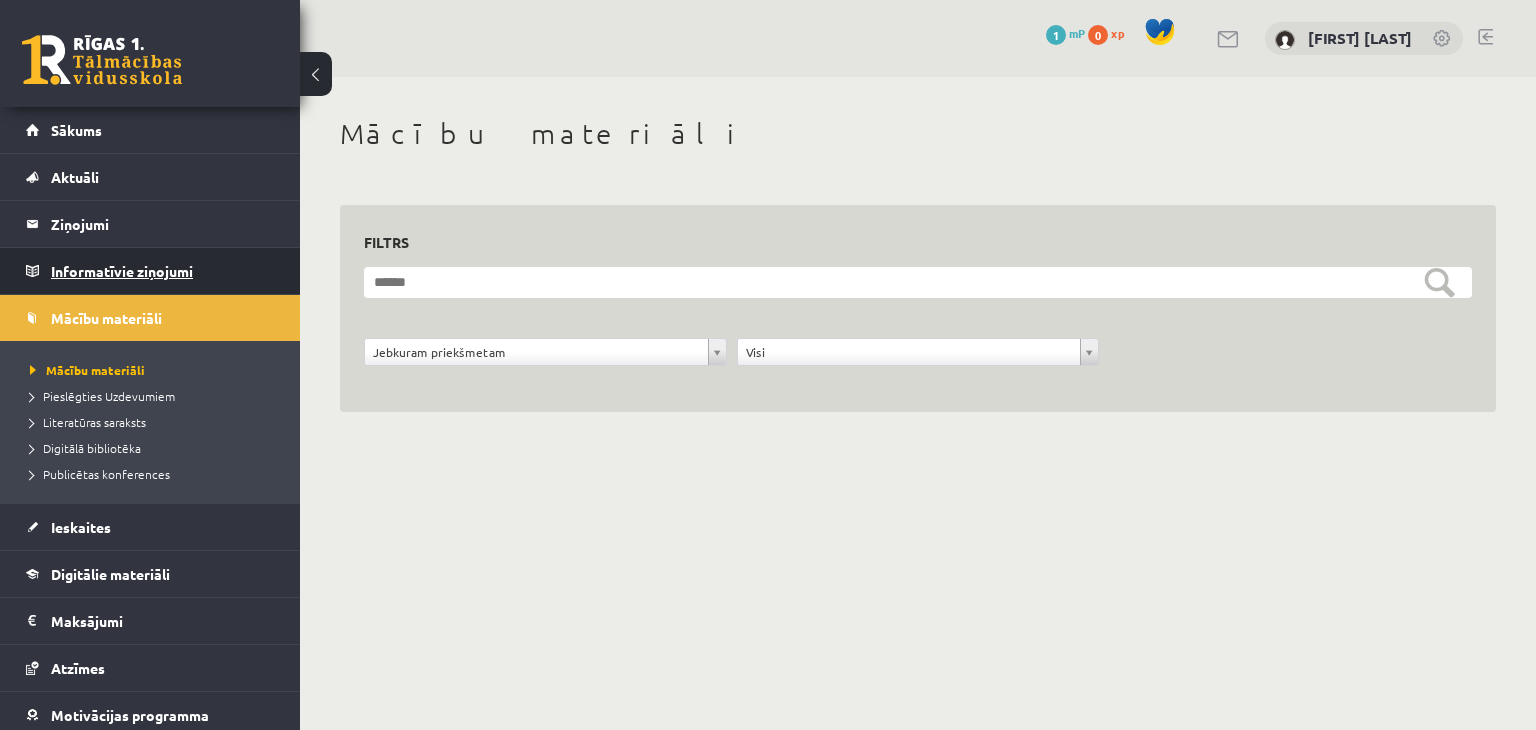 click on "Informatīvie ziņojumi
0" at bounding box center (163, 271) 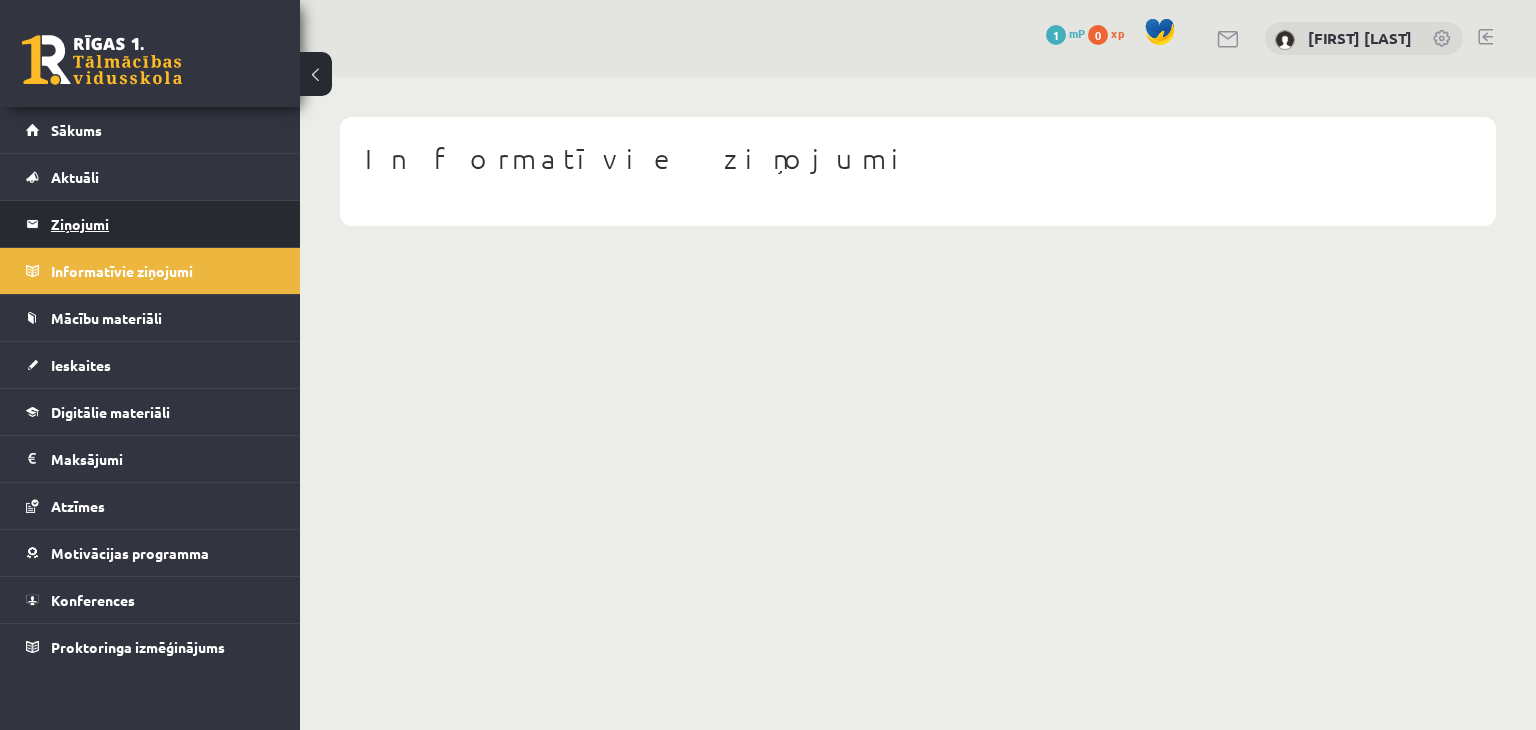 click on "Ziņojumi
0" at bounding box center [163, 224] 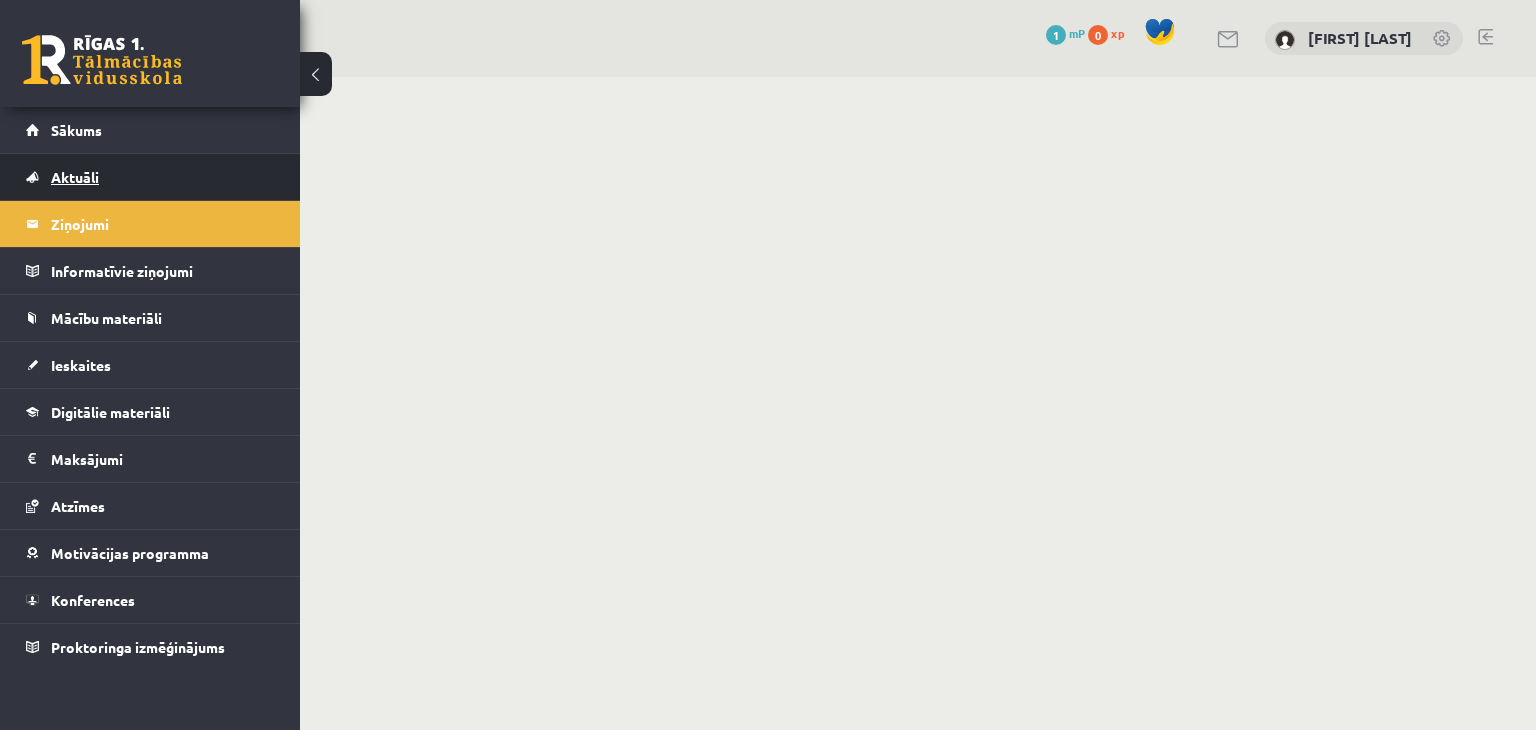 click on "Aktuāli" at bounding box center (150, 177) 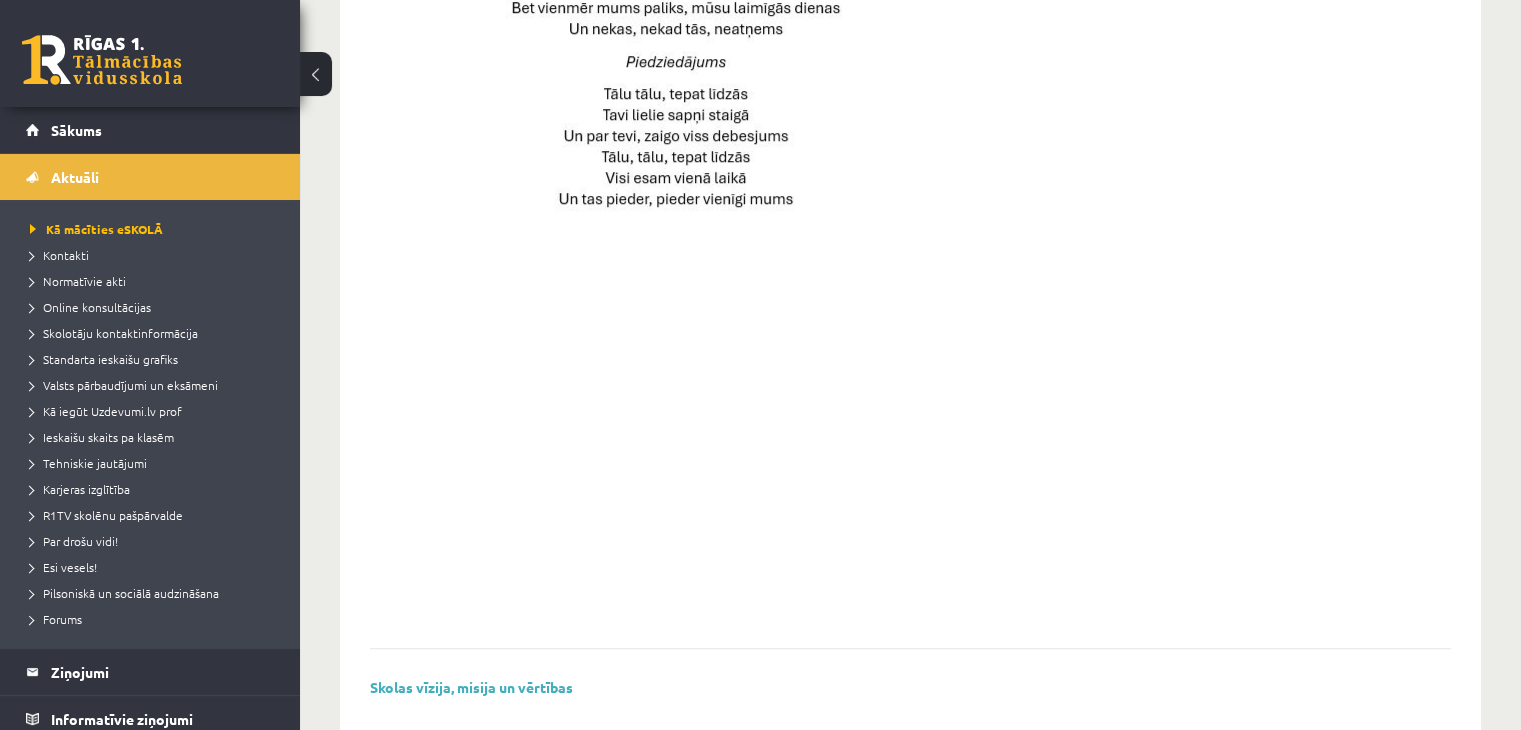 scroll, scrollTop: 1400, scrollLeft: 0, axis: vertical 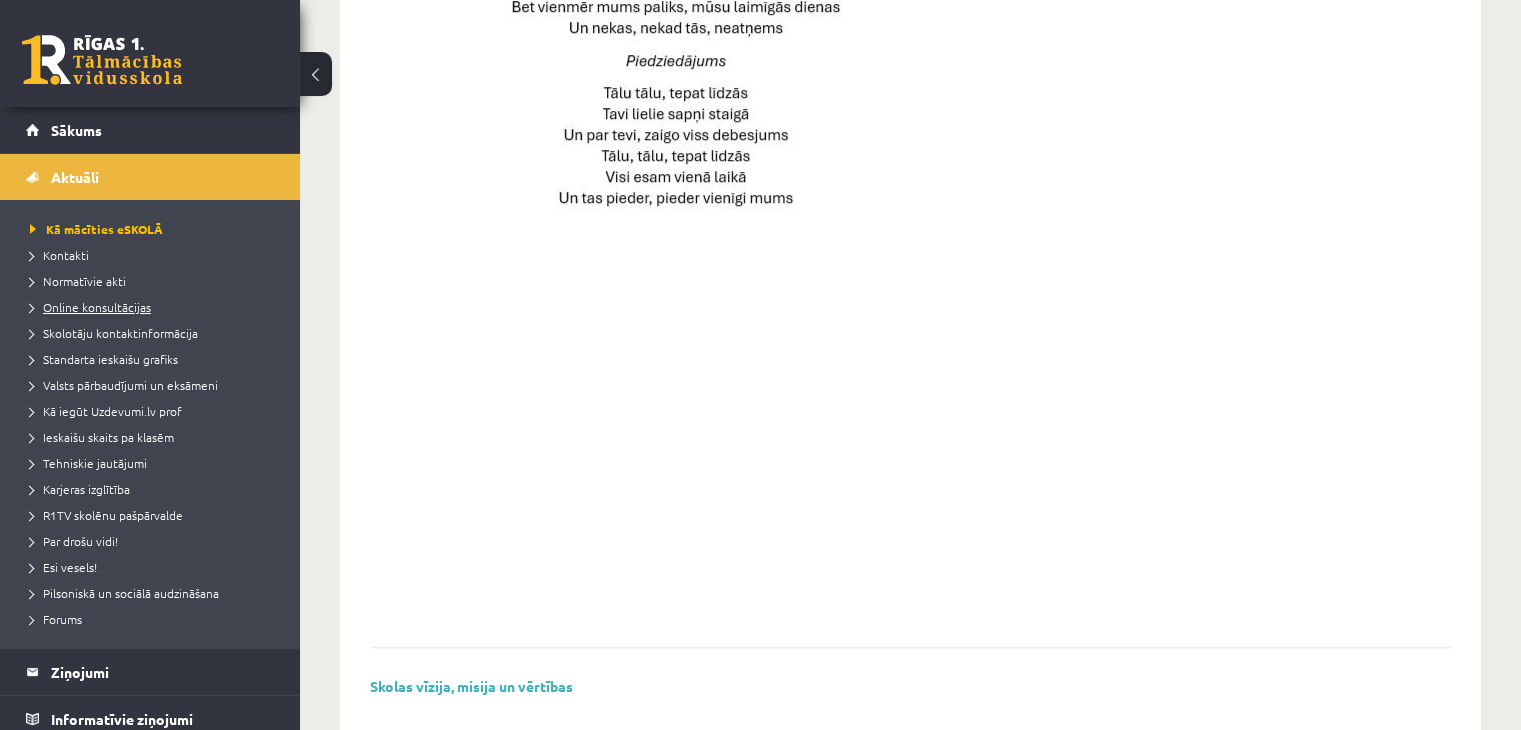 click on "Online konsultācijas" at bounding box center (90, 307) 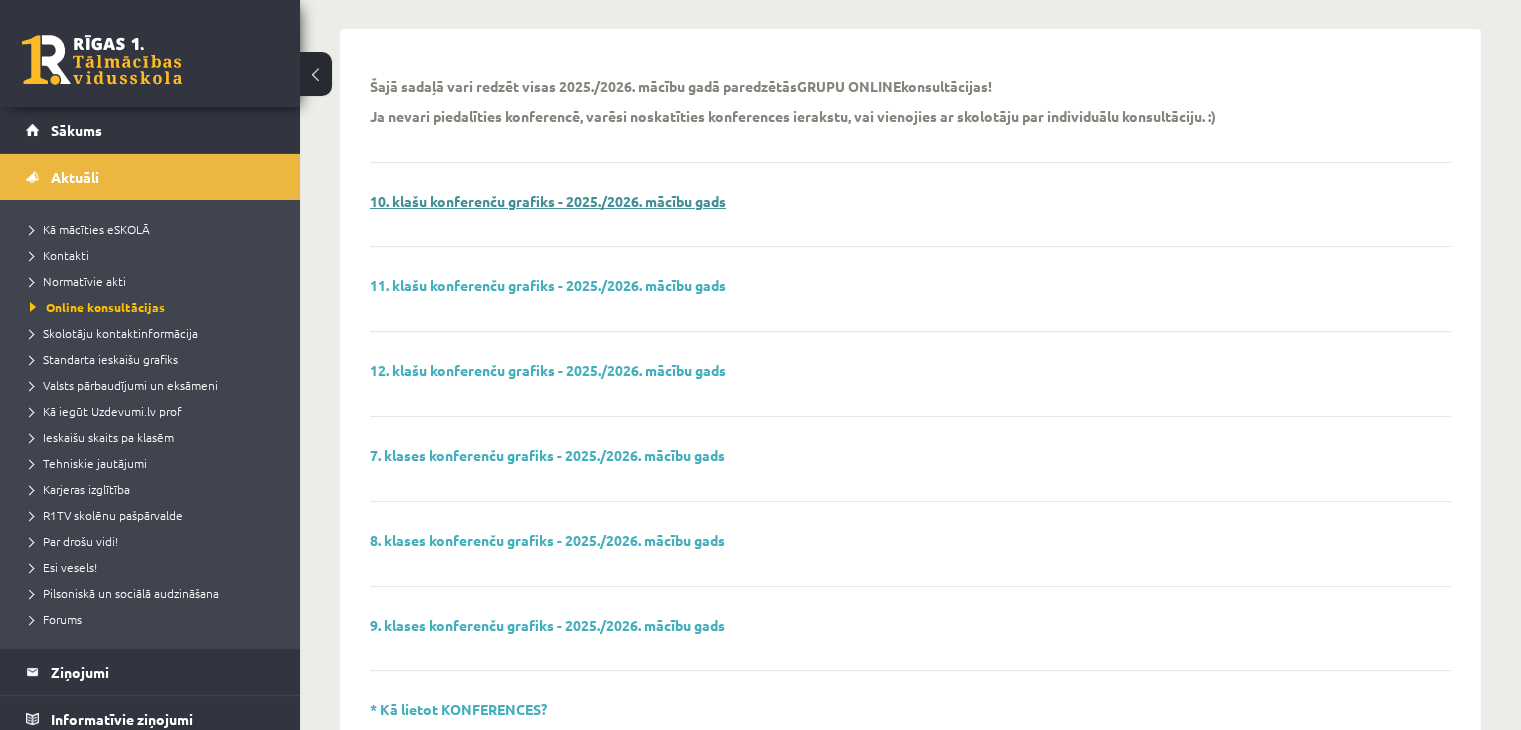 scroll, scrollTop: 388, scrollLeft: 0, axis: vertical 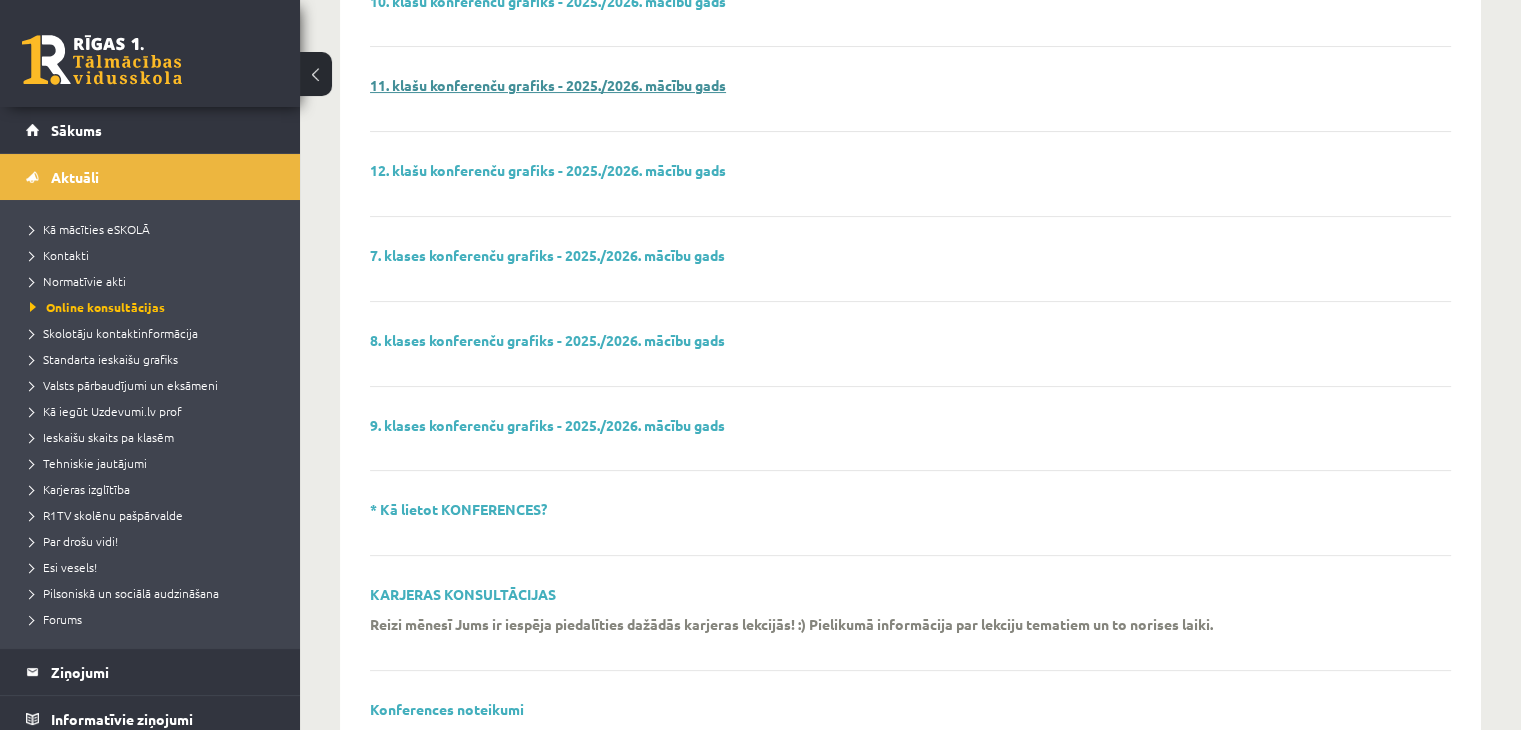 click on "11. klašu konferenču grafiks - 2025./2026. mācību gads" at bounding box center [548, 85] 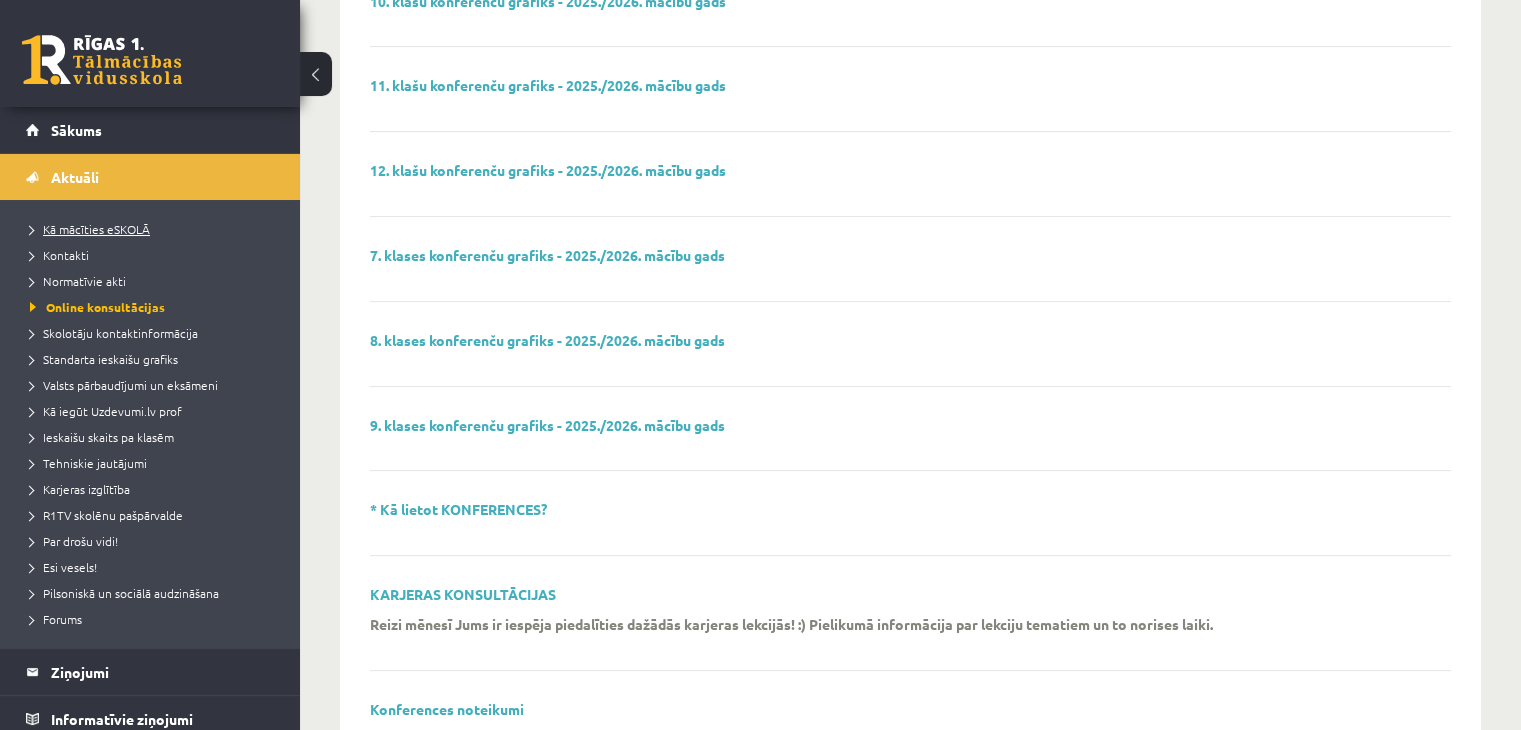 click on "Kā mācīties eSKOLĀ" at bounding box center (90, 229) 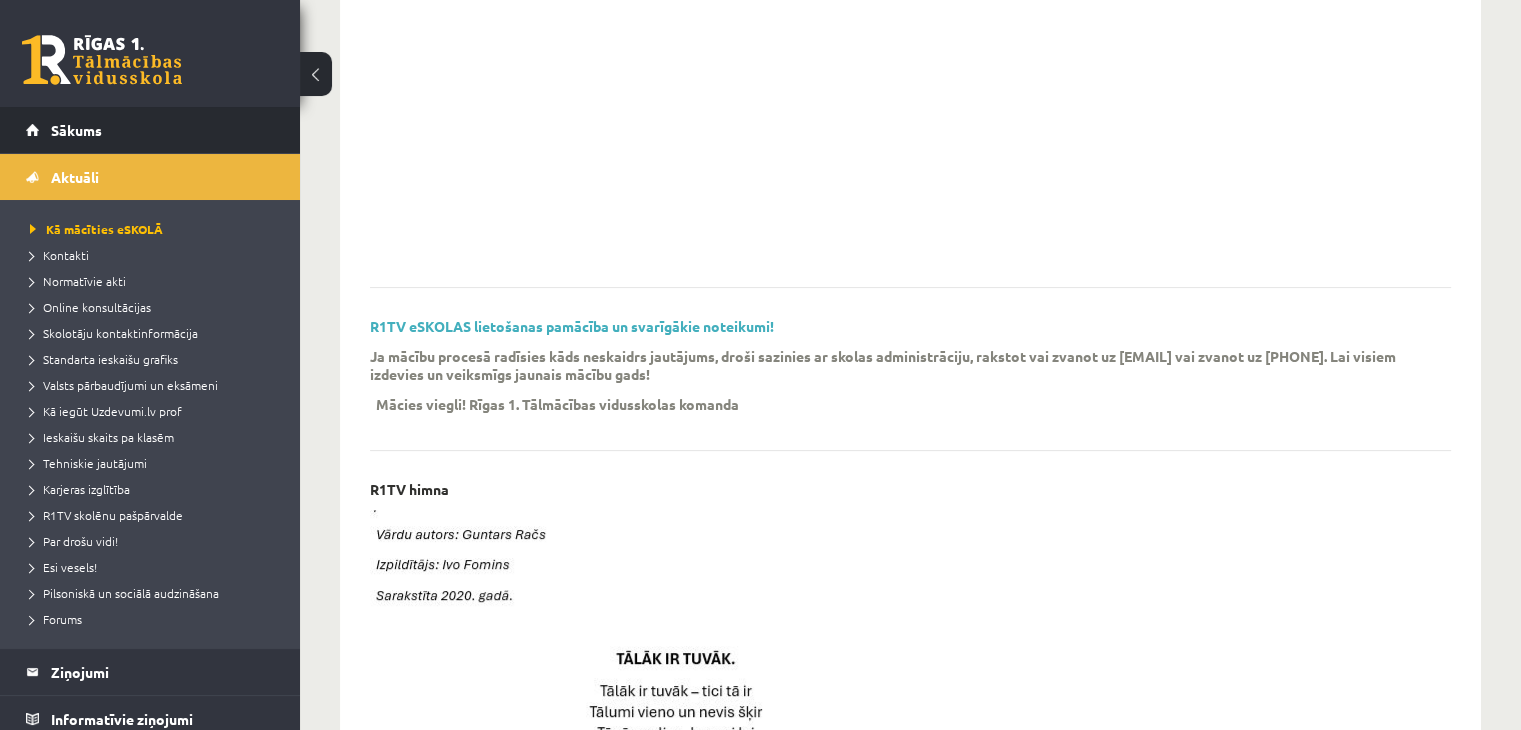scroll, scrollTop: 188, scrollLeft: 0, axis: vertical 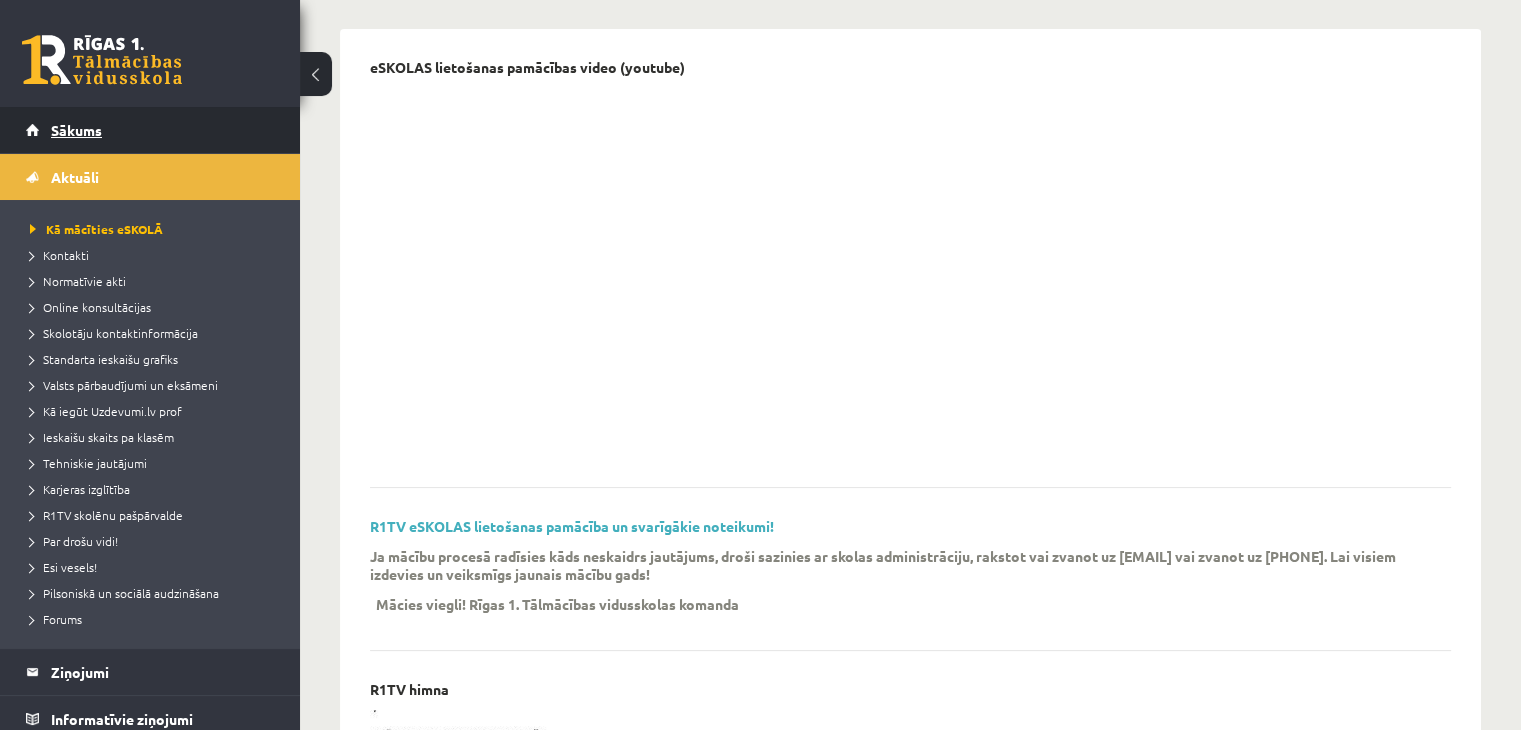 click on "Sākums" at bounding box center [150, 130] 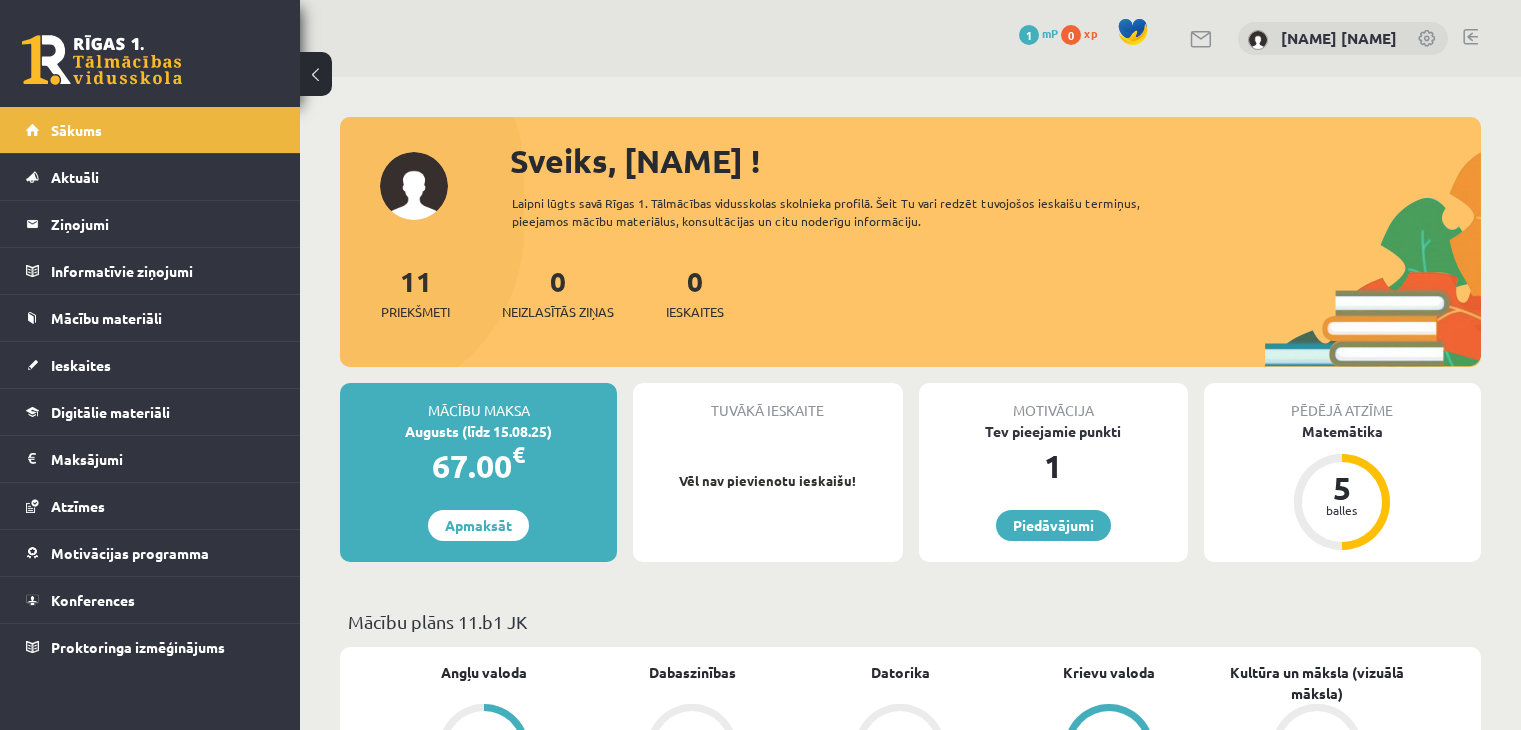 scroll, scrollTop: 0, scrollLeft: 0, axis: both 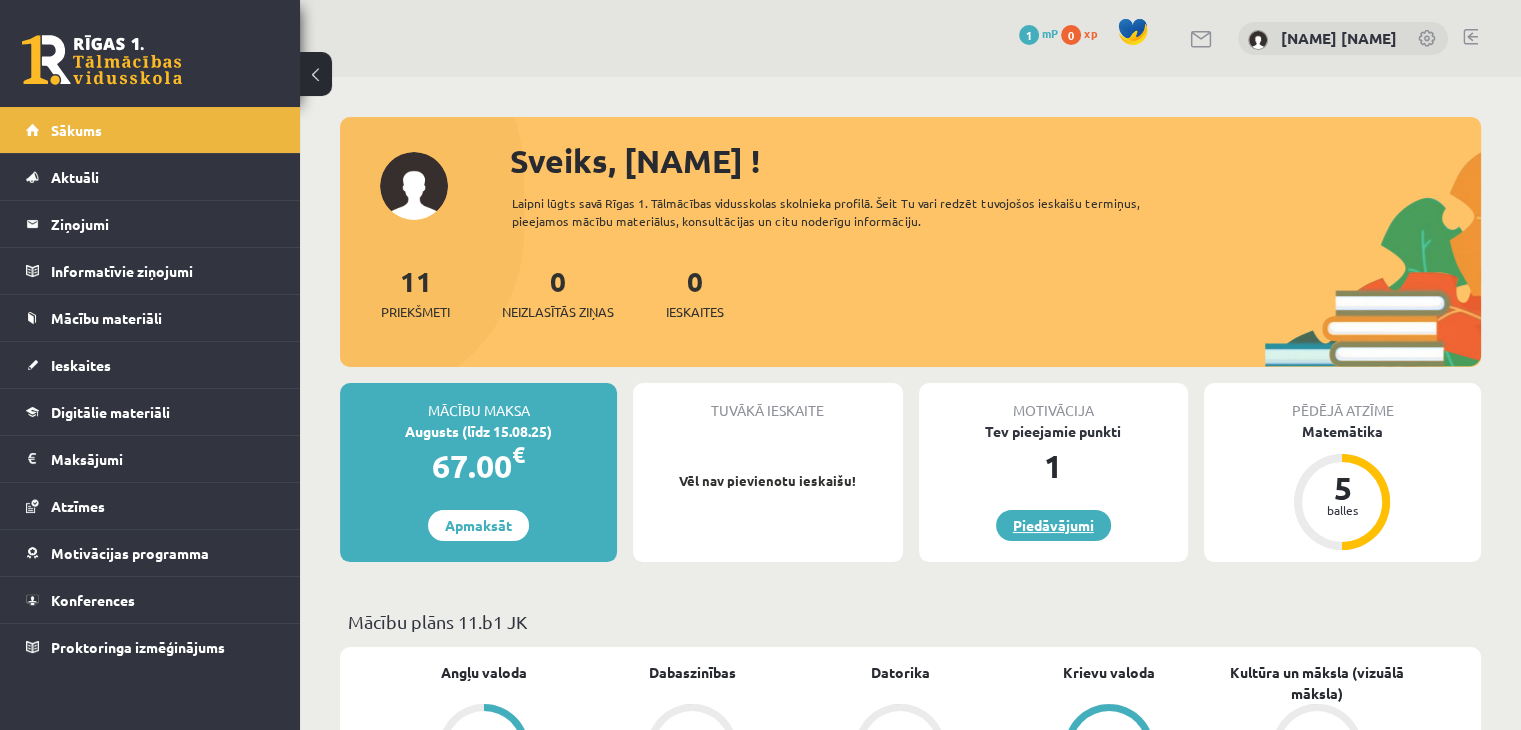 click on "Piedāvājumi" at bounding box center (1053, 525) 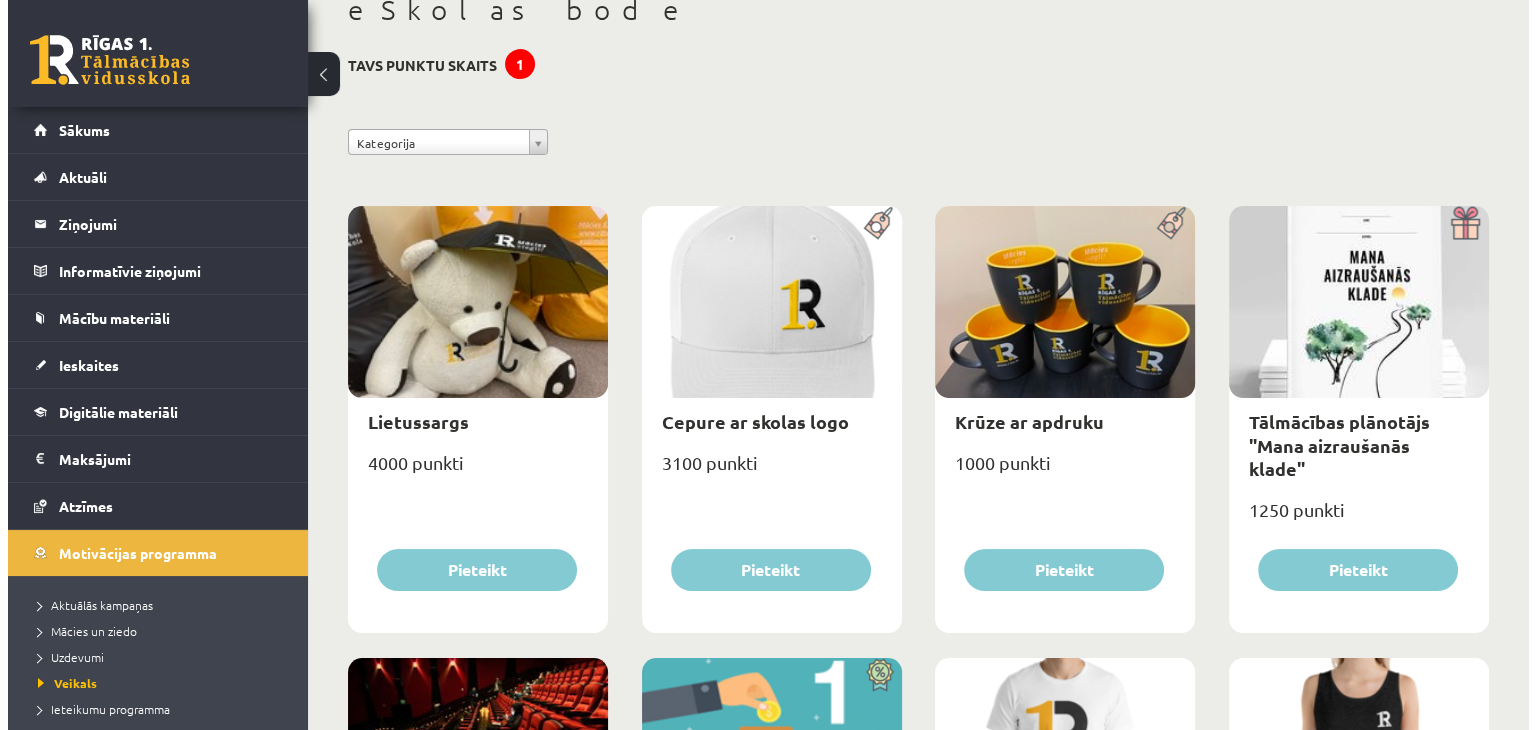 scroll, scrollTop: 0, scrollLeft: 0, axis: both 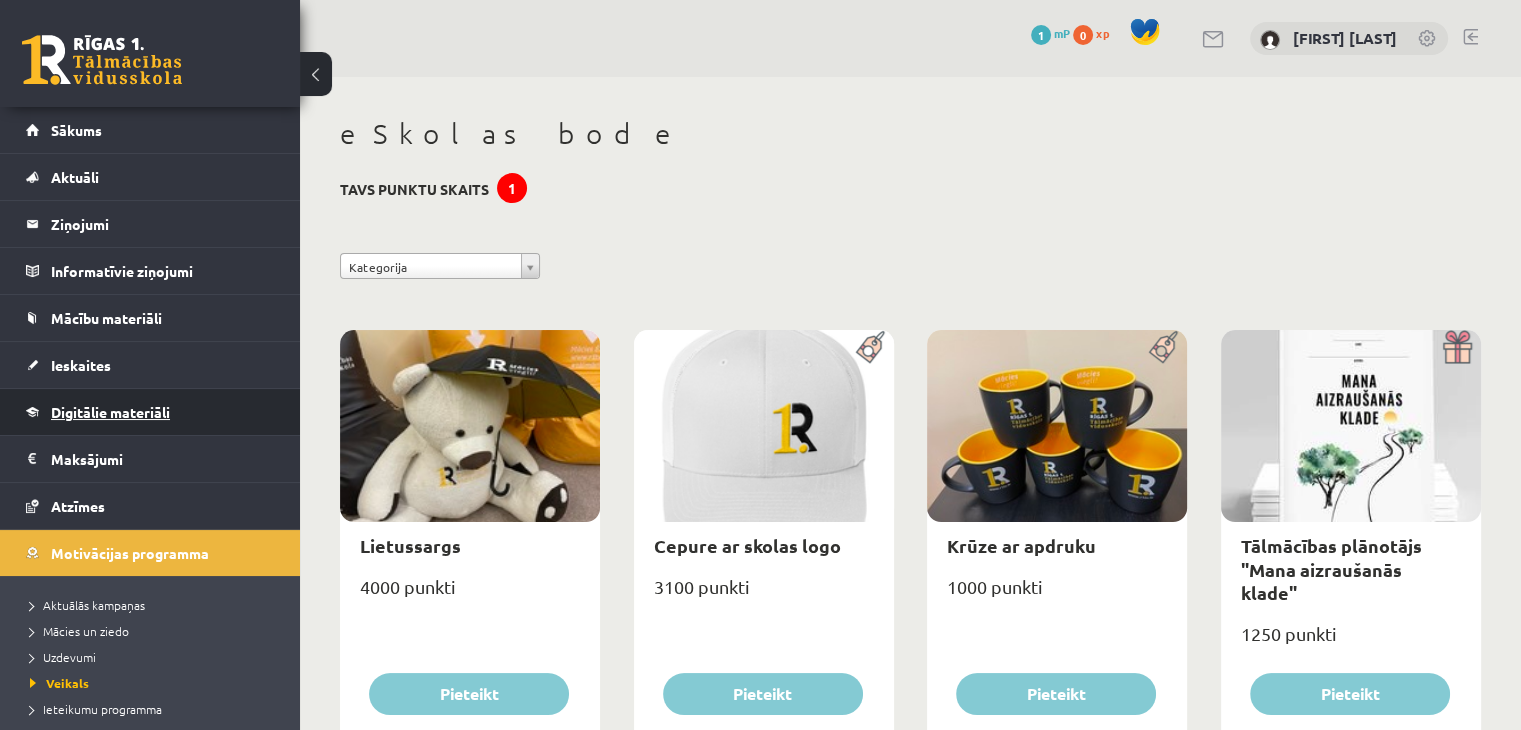 click on "Digitālie materiāli" at bounding box center [150, 412] 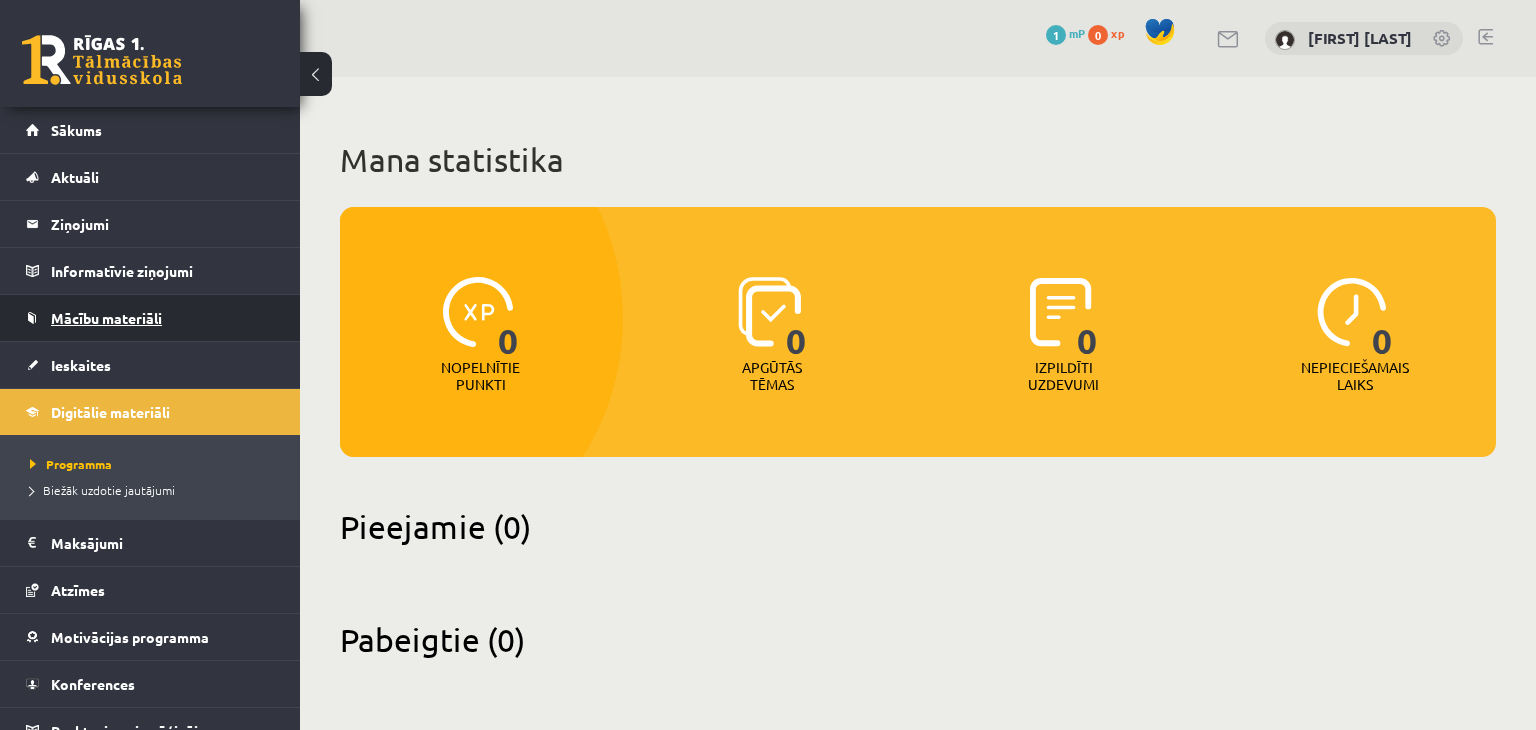 click on "Mācību materiāli" at bounding box center (150, 318) 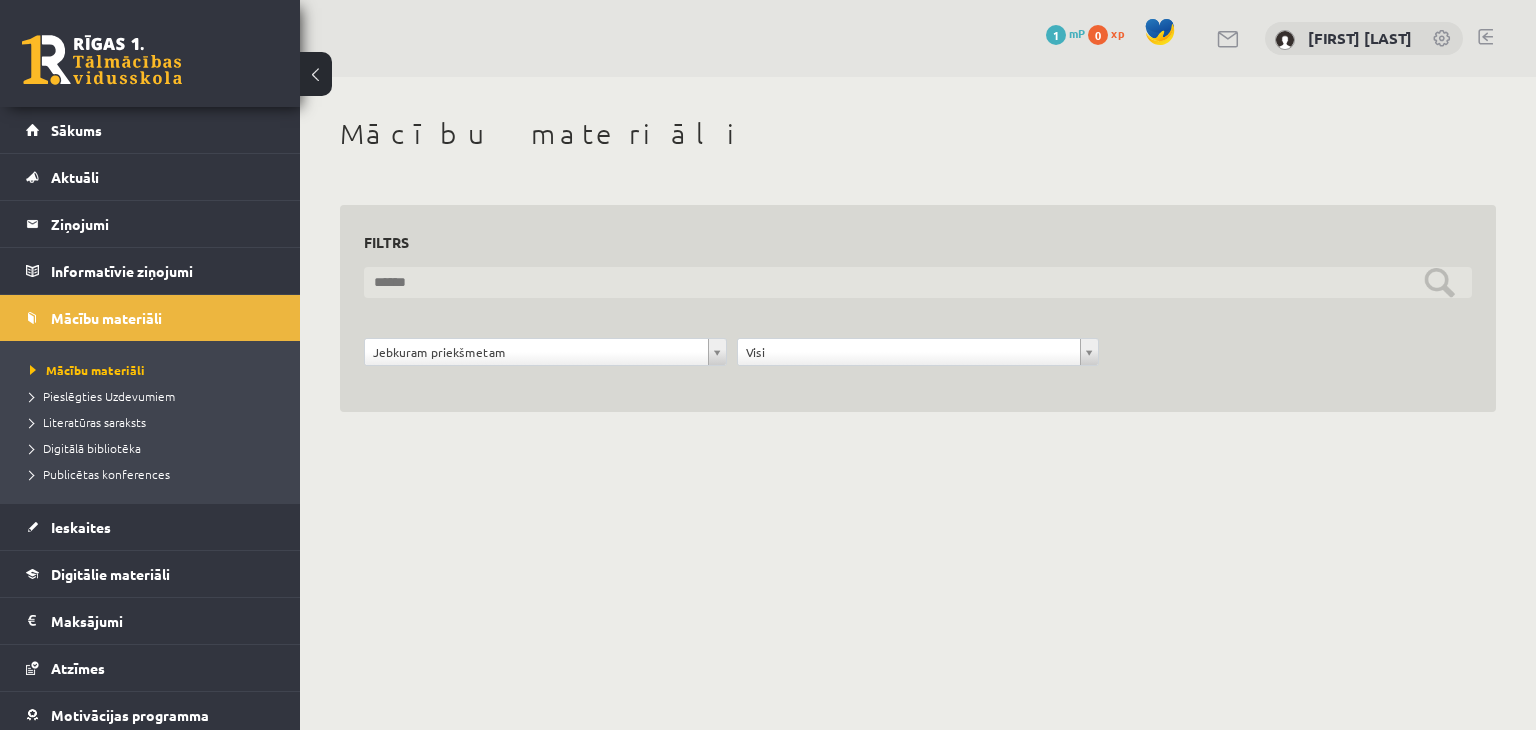 click at bounding box center (918, 282) 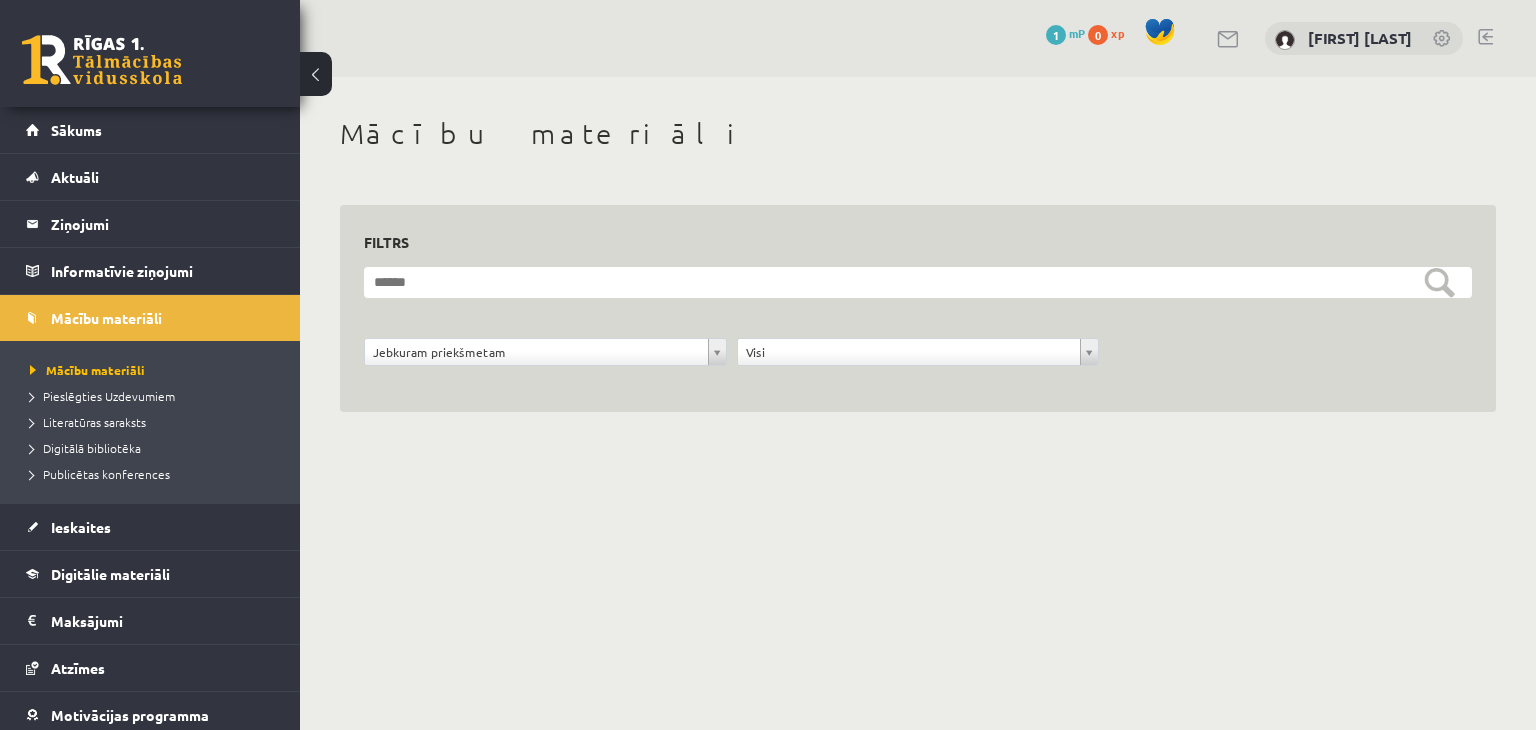 click on "**********" at bounding box center (918, 327) 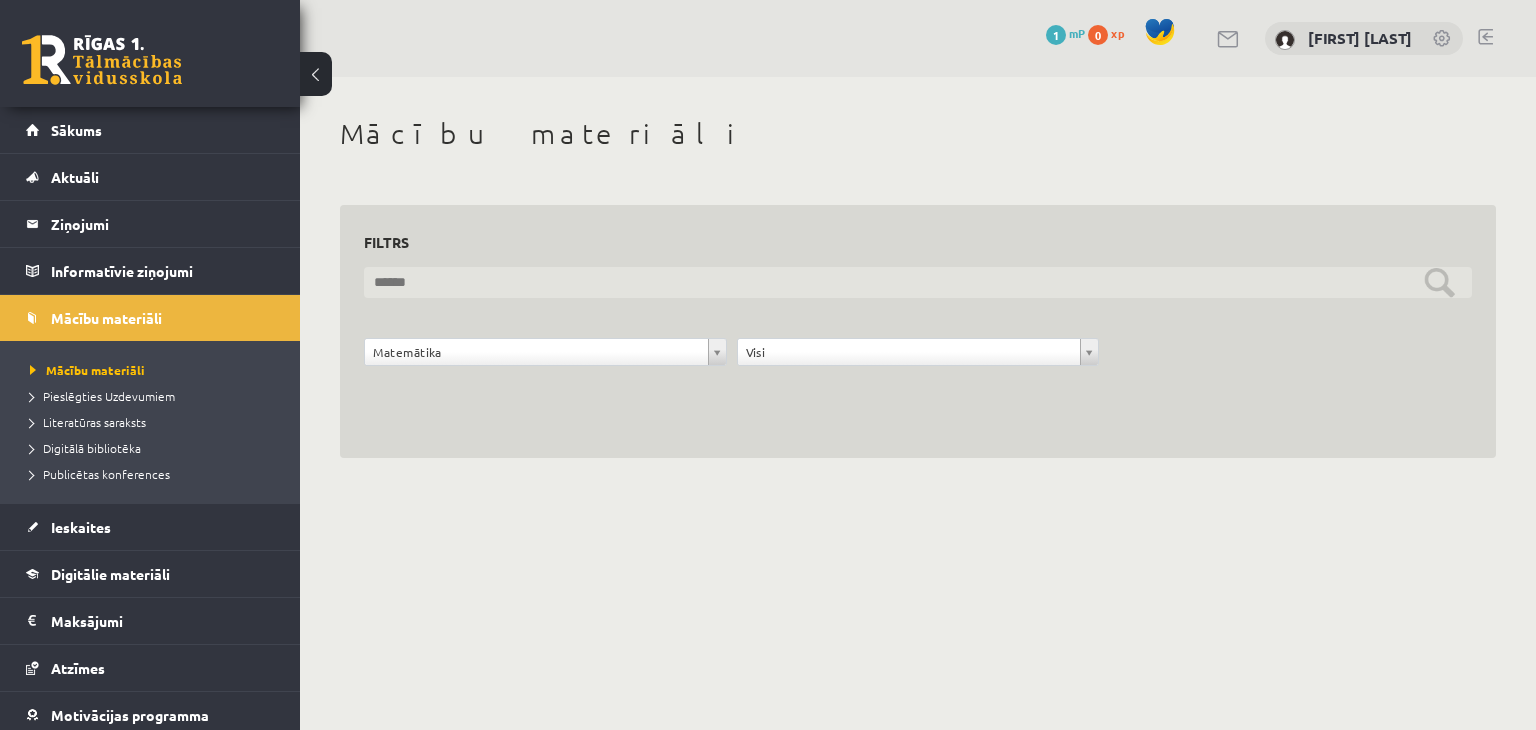 click at bounding box center [918, 282] 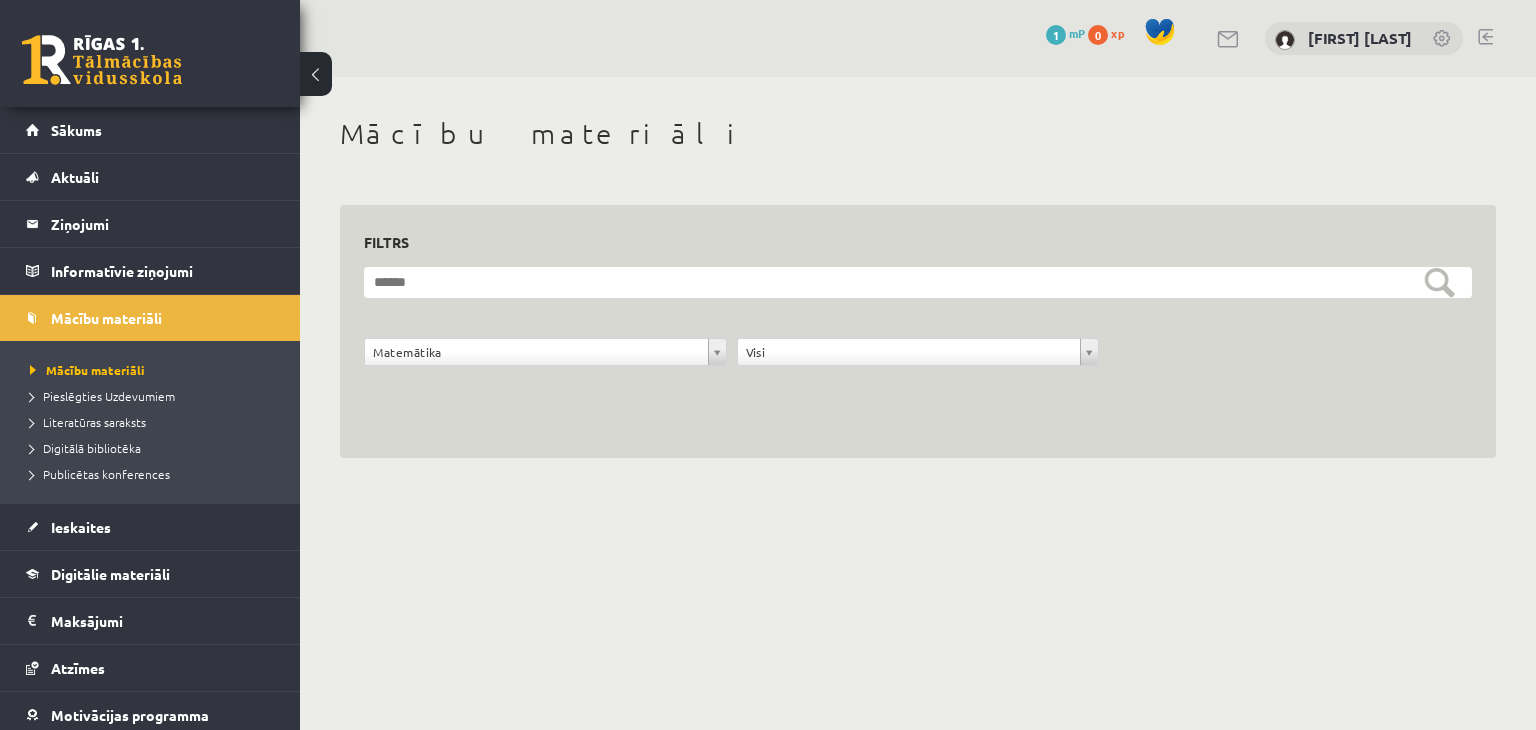 click on "**********" at bounding box center [918, 332] 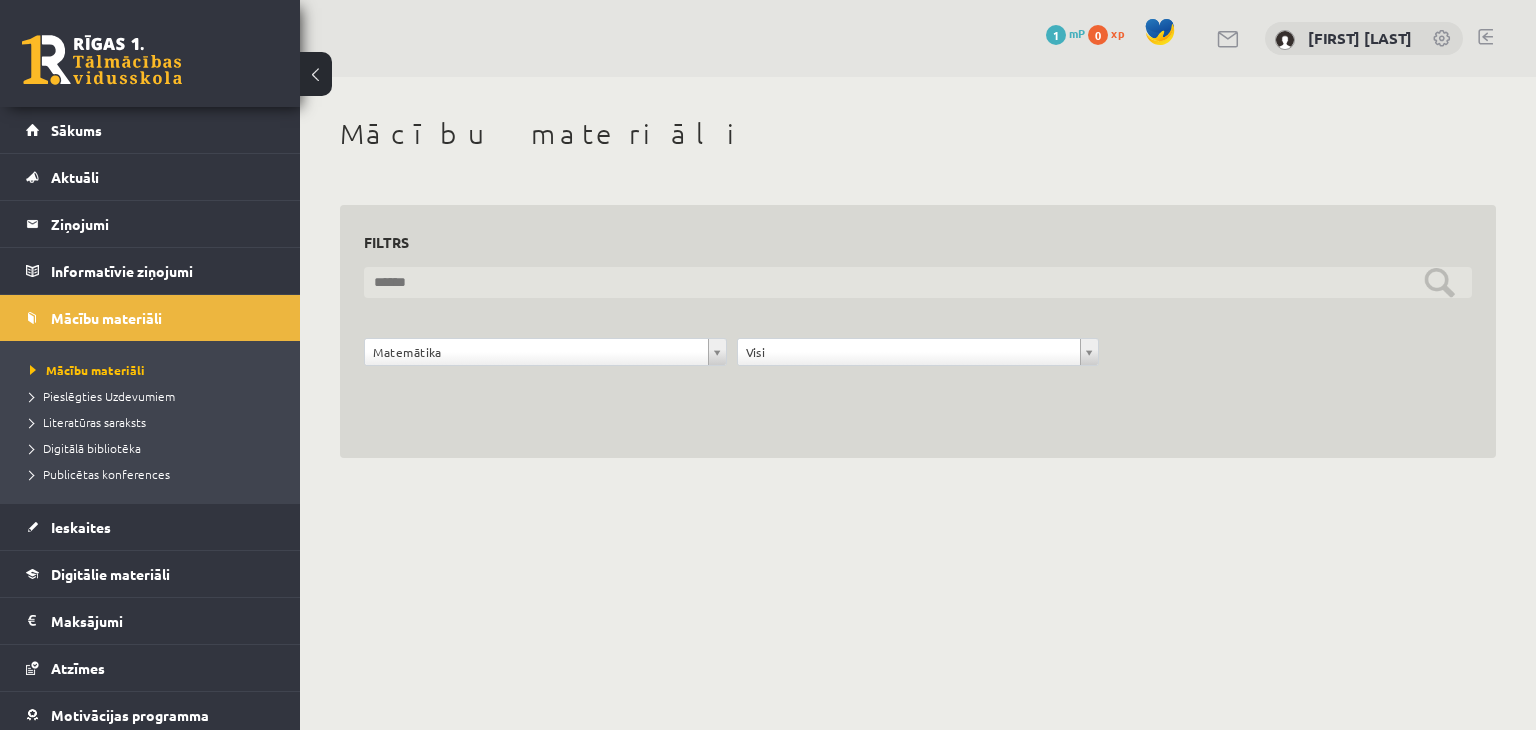 click at bounding box center (918, 282) 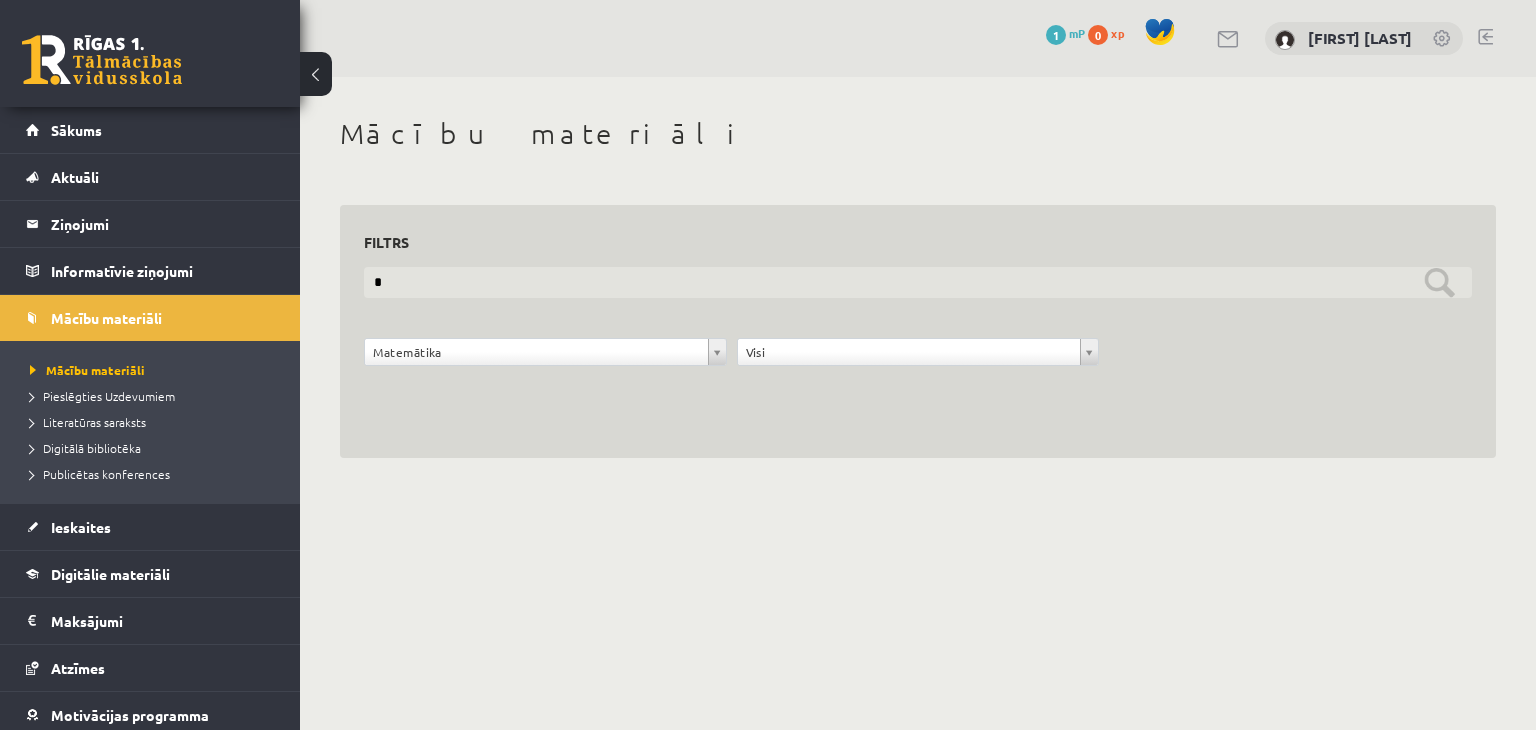 type on "*" 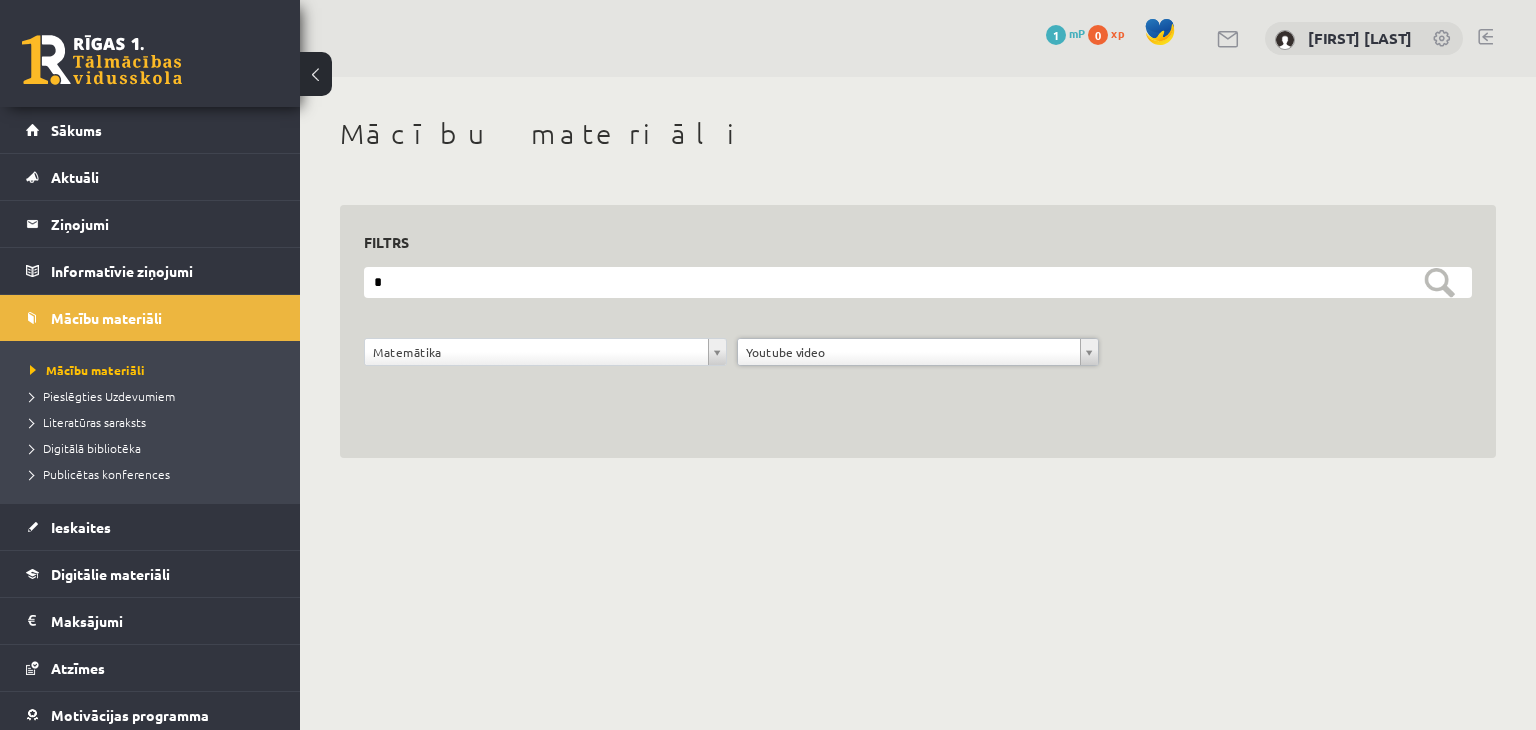 click on "**********" at bounding box center [918, 327] 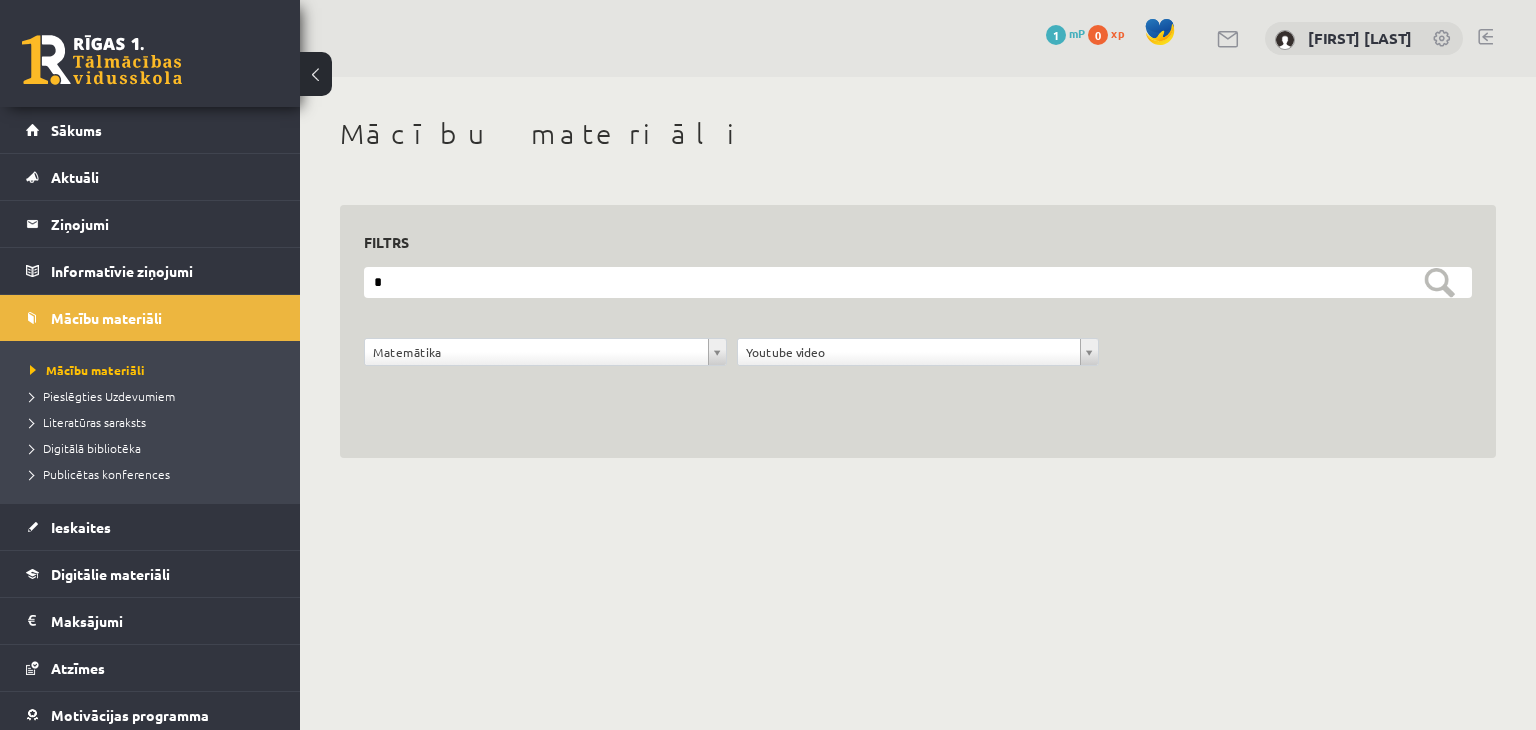 click on "**********" at bounding box center (918, 327) 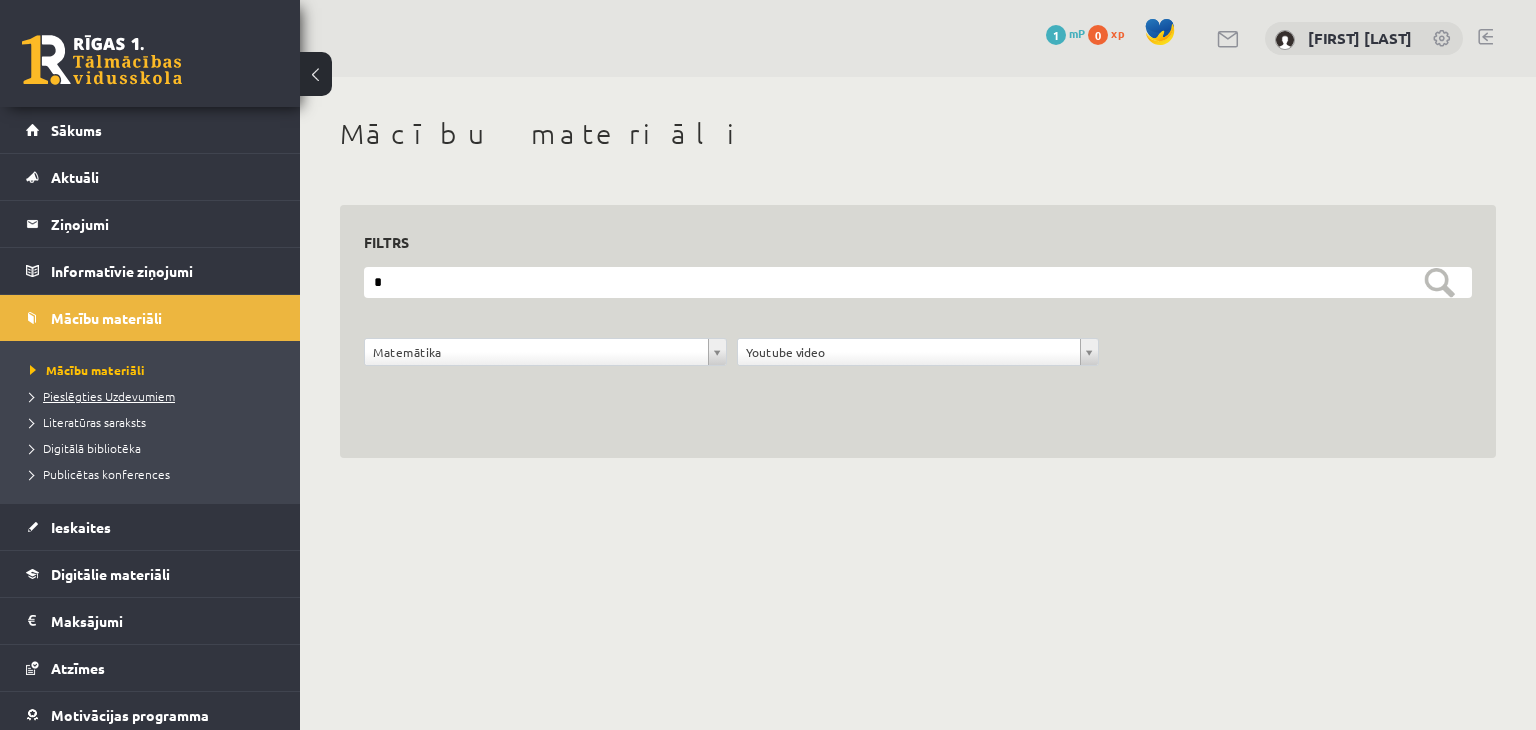click on "Pieslēgties Uzdevumiem" at bounding box center [155, 396] 